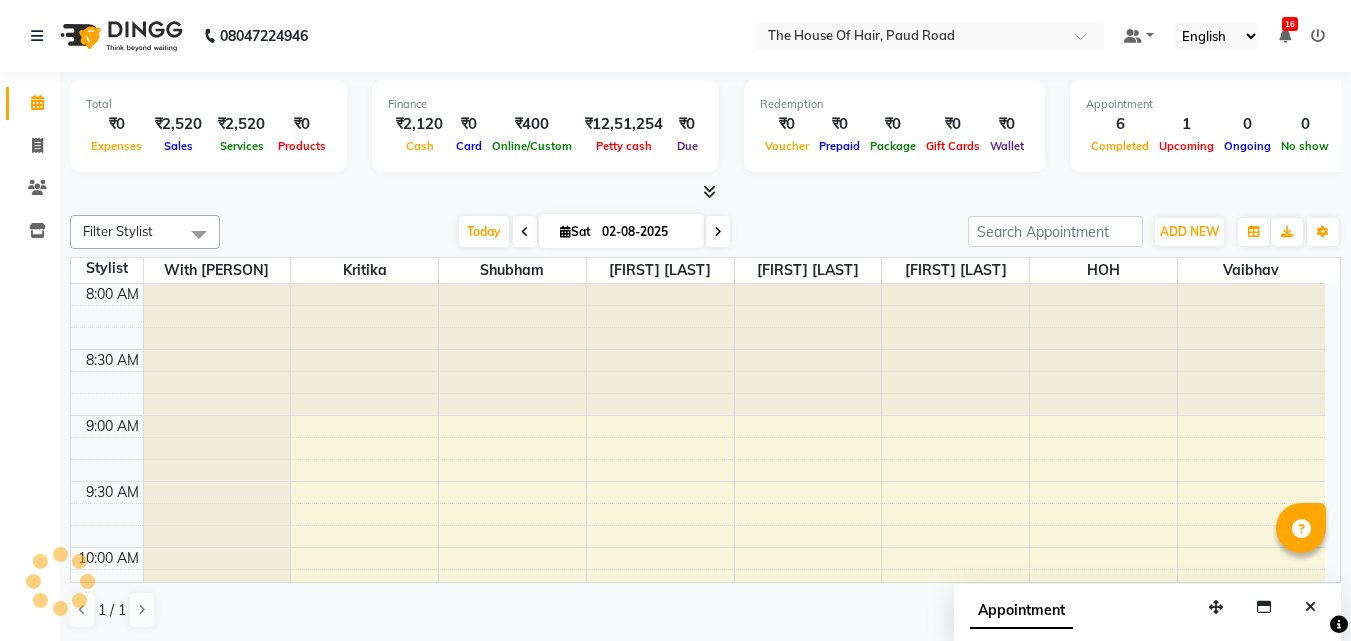 scroll, scrollTop: 0, scrollLeft: 0, axis: both 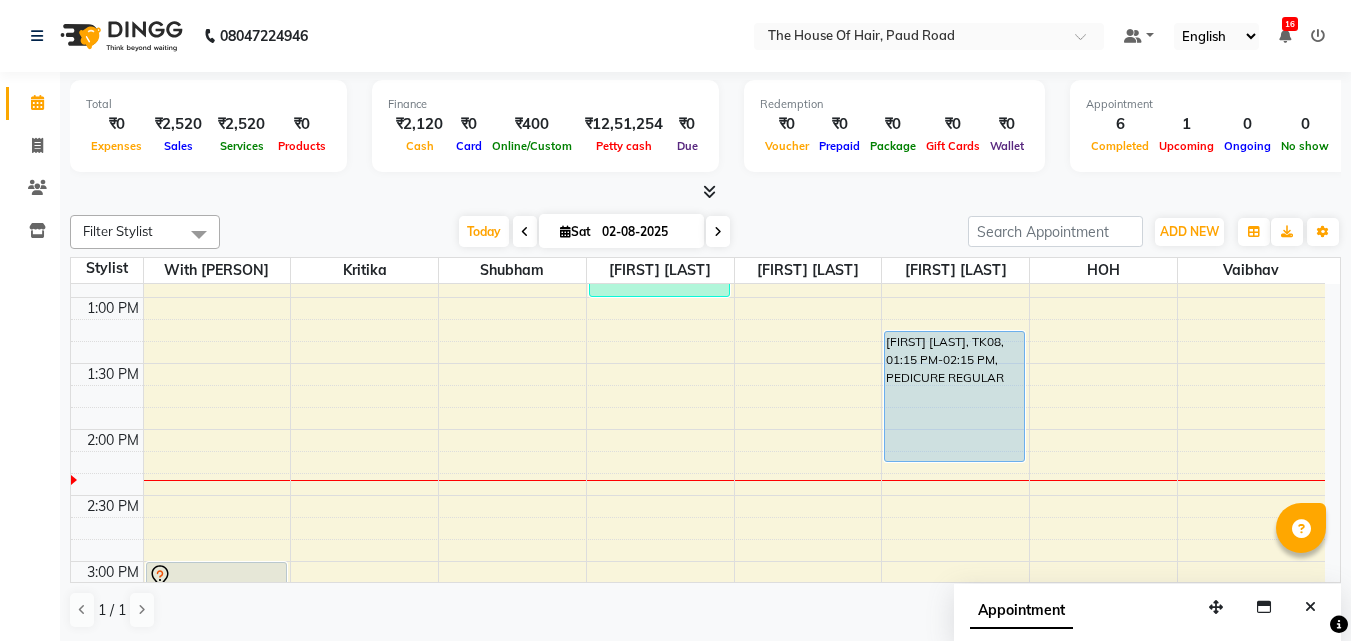 click on "8:00 AM 8:30 AM 9:00 AM 9:30 AM 10:00 AM 10:30 AM 11:00 AM 11:30 AM 12:00 PM 12:30 PM 1:00 PM 1:30 PM 2:00 PM 2:30 PM 3:00 PM 3:30 PM 4:00 PM 4:30 PM 5:00 PM 5:30 PM 6:00 PM 6:30 PM 7:00 PM 7:30 PM 8:00 PM 8:30 PM 9:00 PM 9:30 PM     [FIRST] [LAST], TK01, 11:30 AM-12:00 PM, HairCut  [Male]             [FIRST] ., TK06, 03:00 PM-03:30 PM, HairCut  [Male]     [FIRST] ., TK04, 11:30 AM-12:00 PM, Hairwash+Paddle Dry (Female)     [FIRST] ., TK05, 12:00 PM-01:00 PM, Global Colour (Male)     [FIRST] [LAST], TK03, 11:15 AM-11:55 AM, EYEBROW,Upper lip (Regular),Upper lip (Regular)    [FIRST] [LAST], TK08, 01:15 PM-02:15 PM, PEDICURE  REGULAR     [FIRST] ., TK02, 11:30 AM-12:00 PM, HairCut  [Male]     [FIRST] ., TK07, 03:15 PM-03:45 PM, HairCut  [Male]" at bounding box center (698, 561) 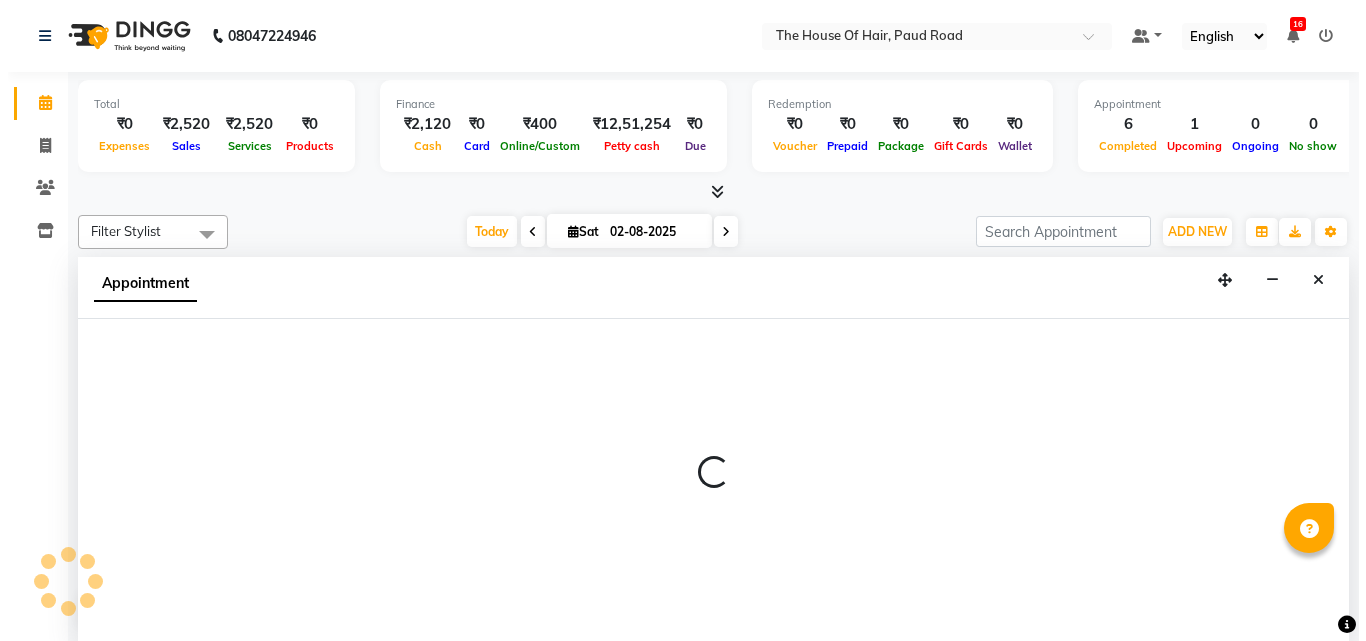 scroll, scrollTop: 1, scrollLeft: 0, axis: vertical 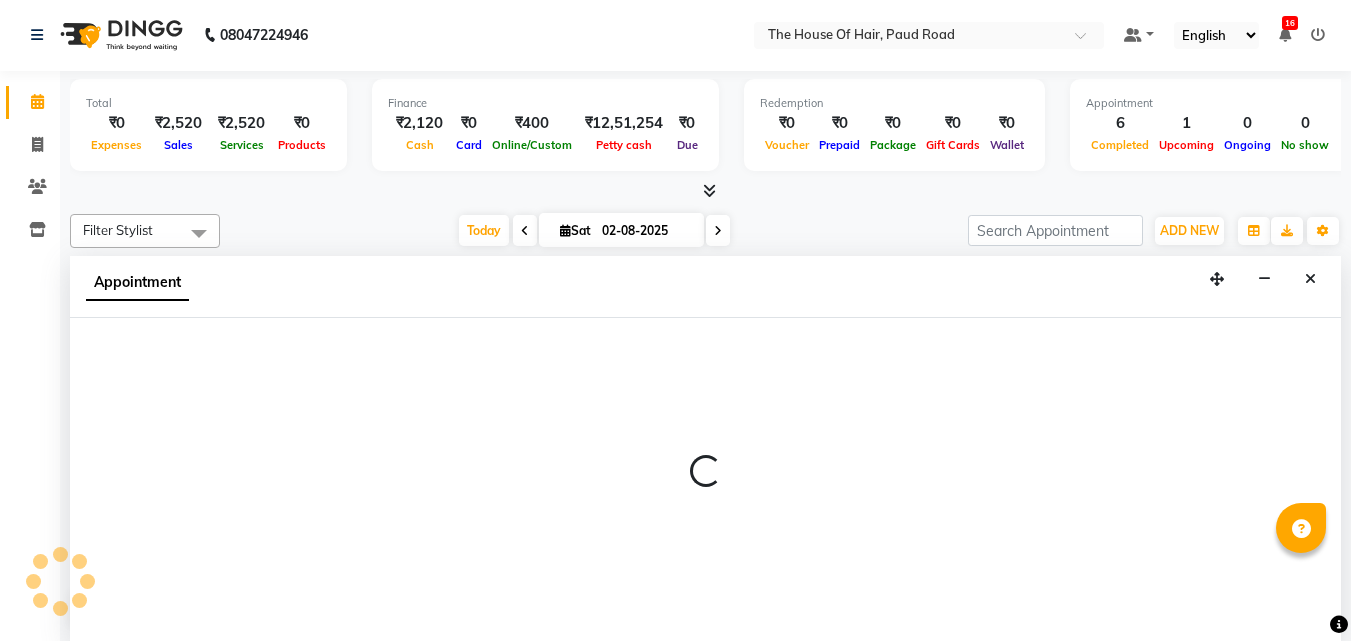 select on "80392" 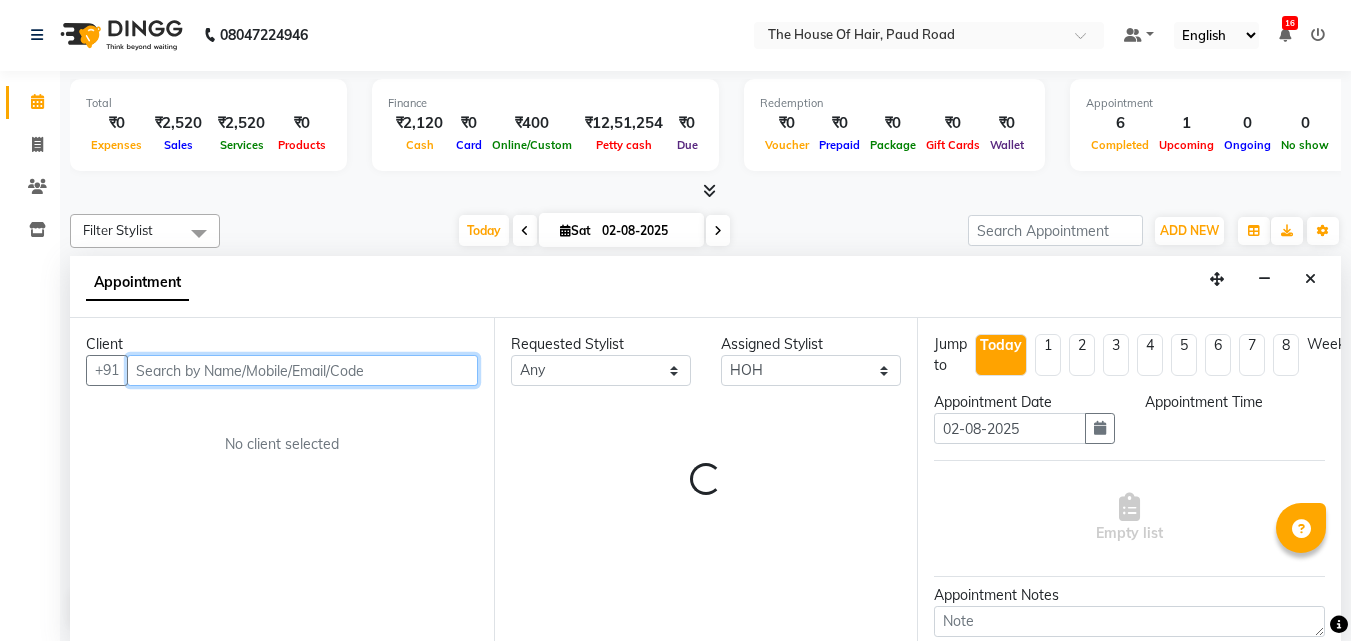 select on "810" 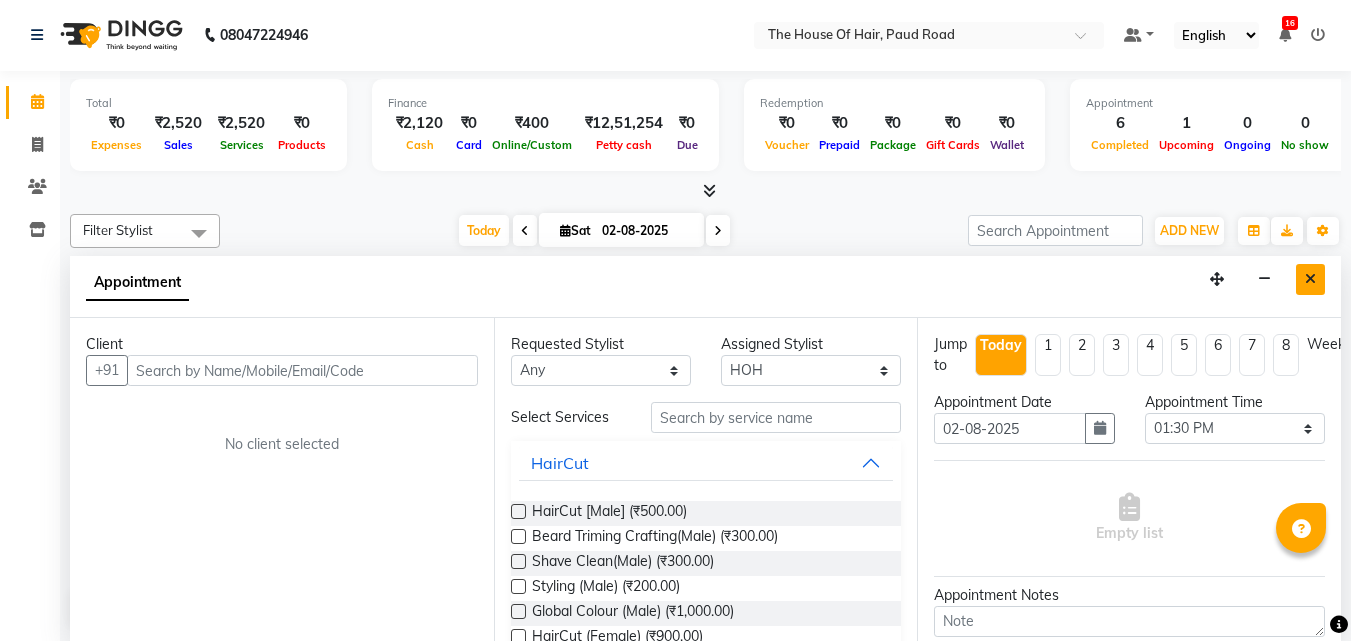 click at bounding box center [1310, 279] 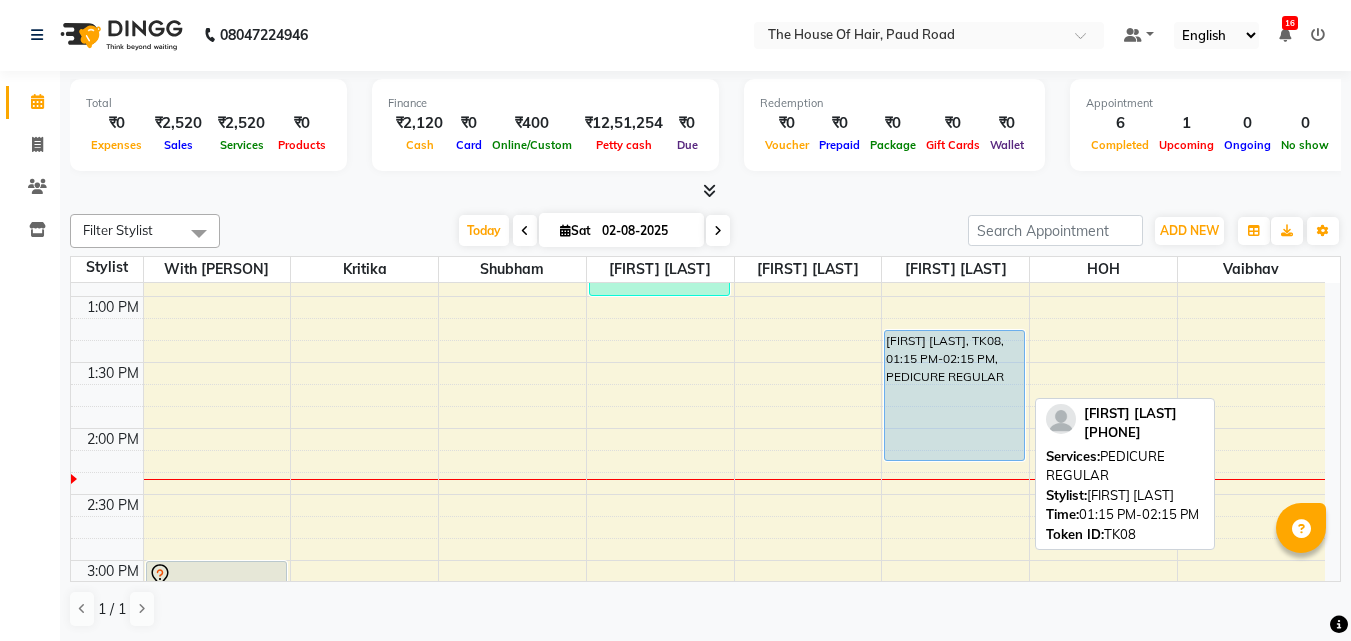 click on "[FIRST] [LAST], TK08, 01:15 PM-02:15 PM, PEDICURE  REGULAR" at bounding box center (954, 395) 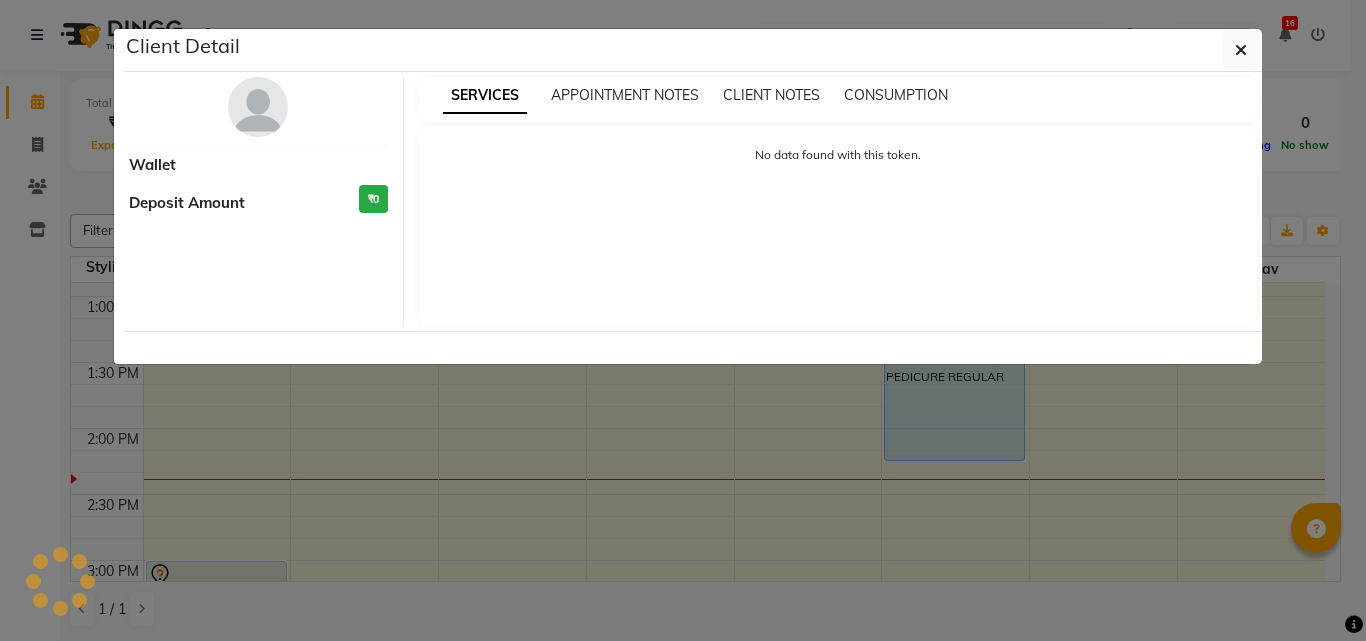 select on "5" 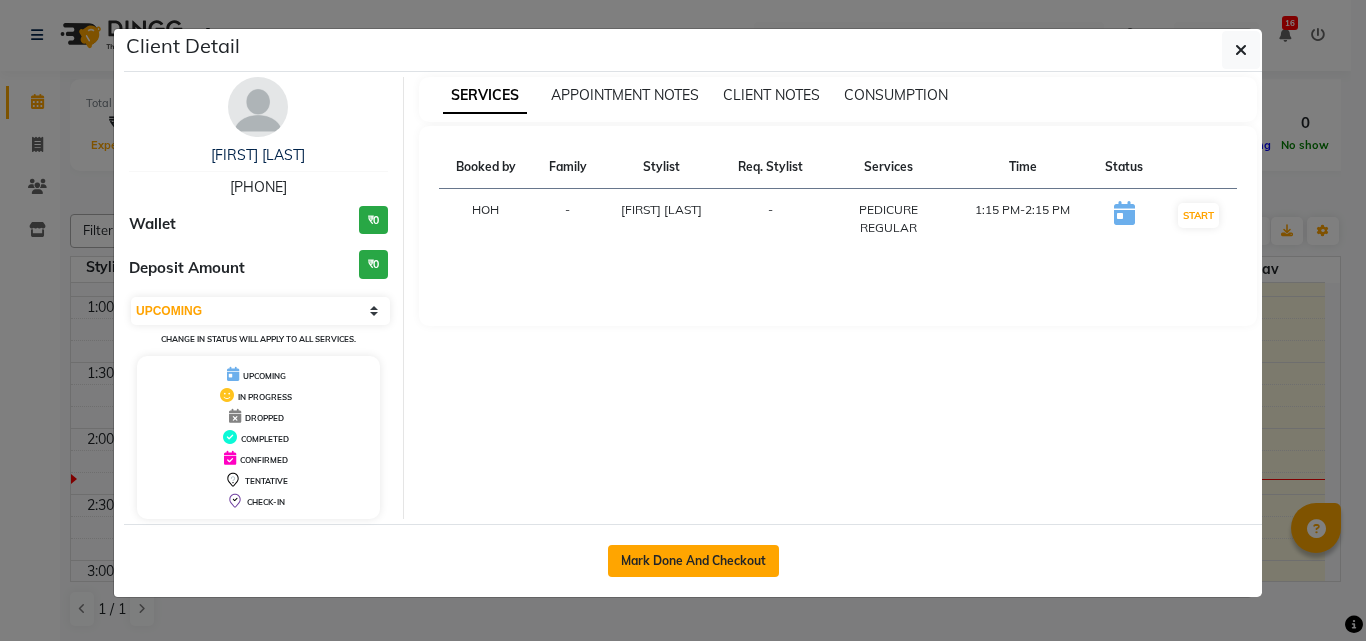 click on "Mark Done And Checkout" 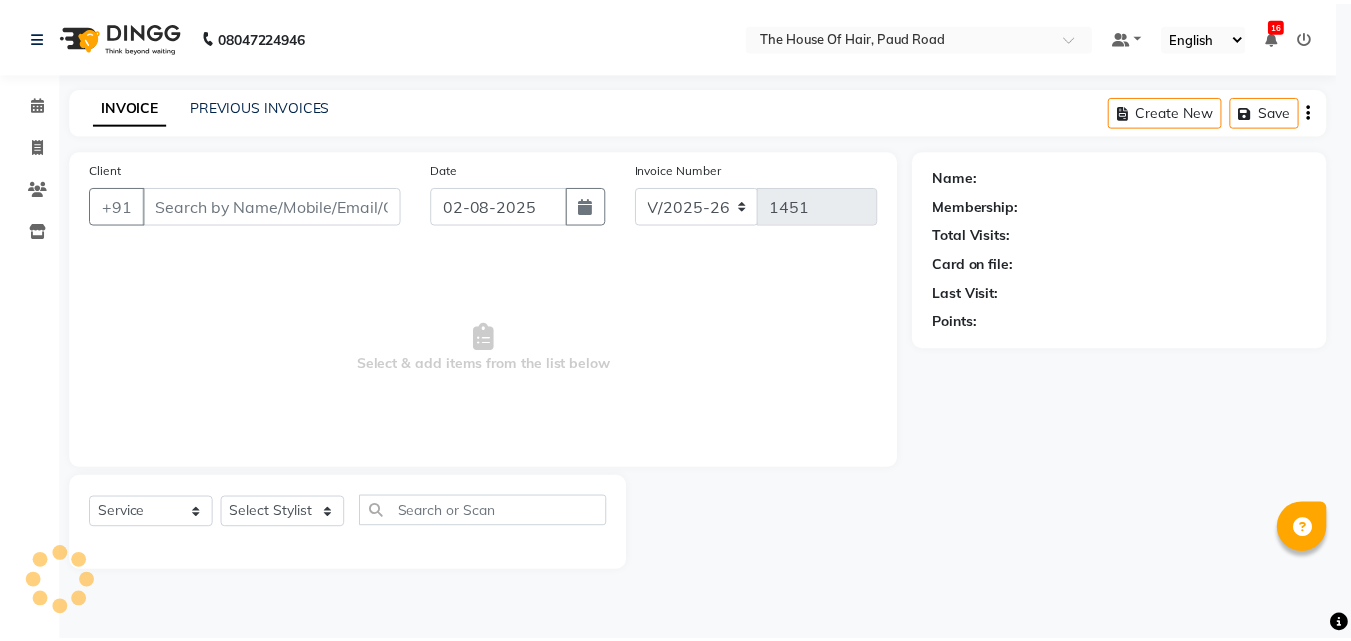 scroll, scrollTop: 0, scrollLeft: 0, axis: both 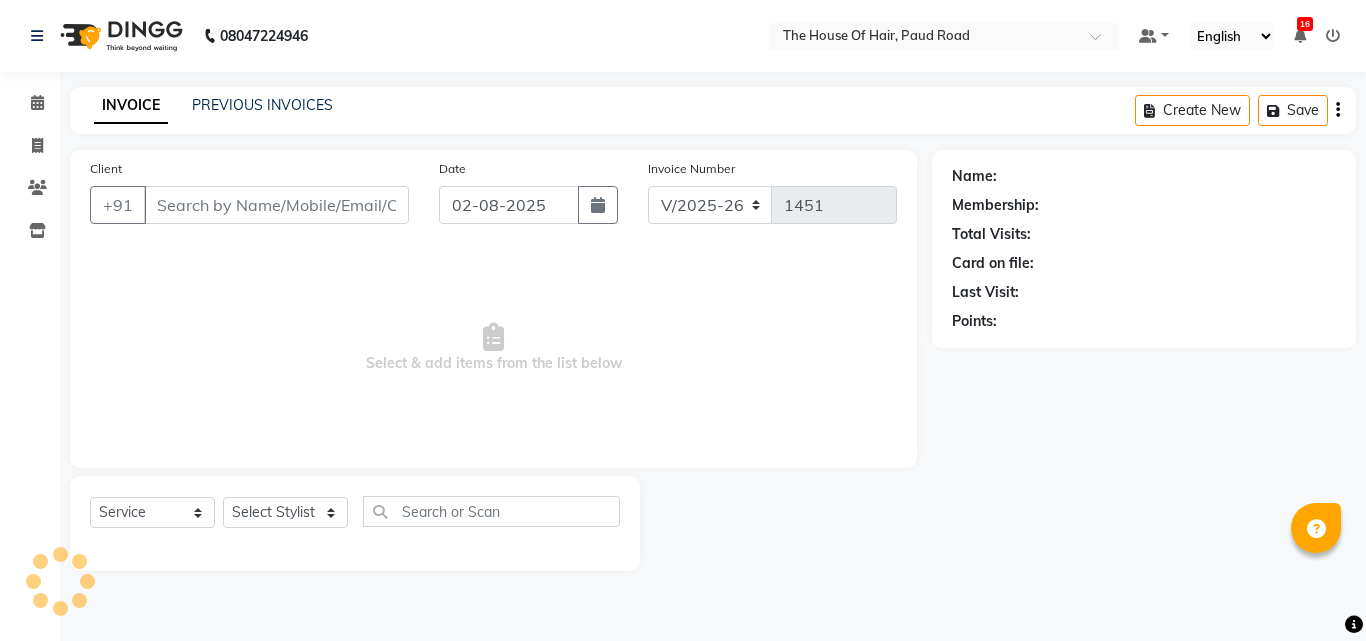type on "[PHONE]" 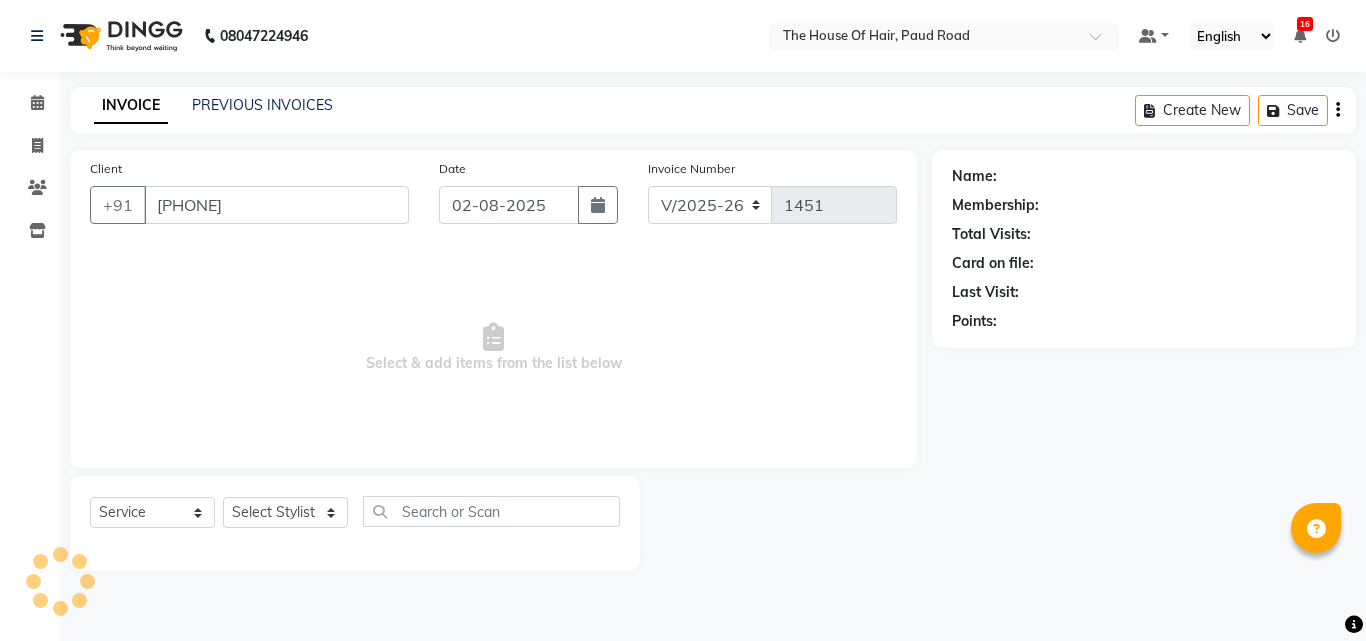 select on "64184" 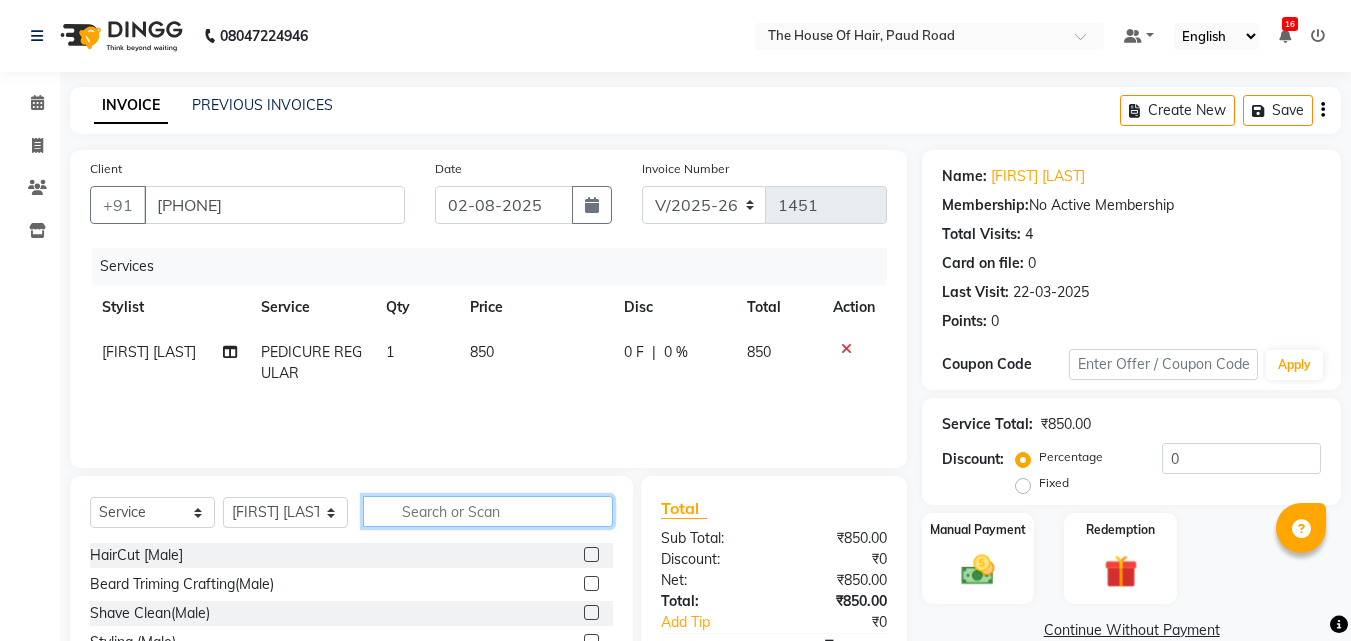 click 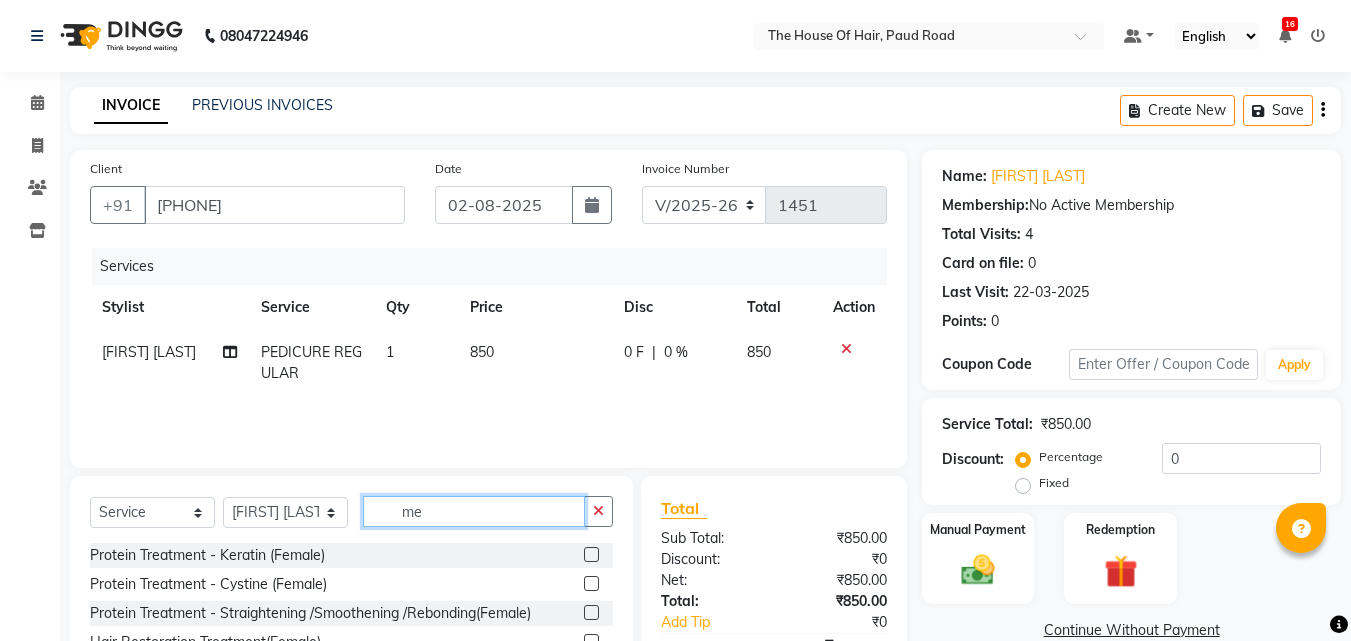 type on "m" 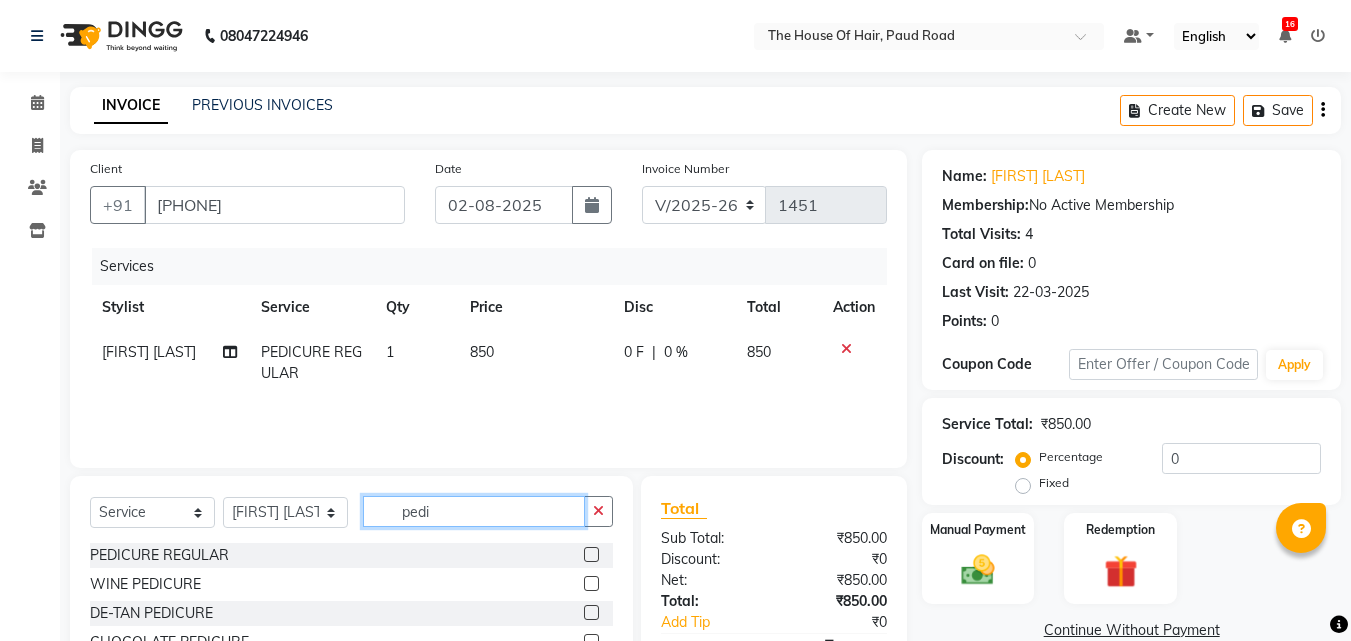 scroll, scrollTop: 3, scrollLeft: 0, axis: vertical 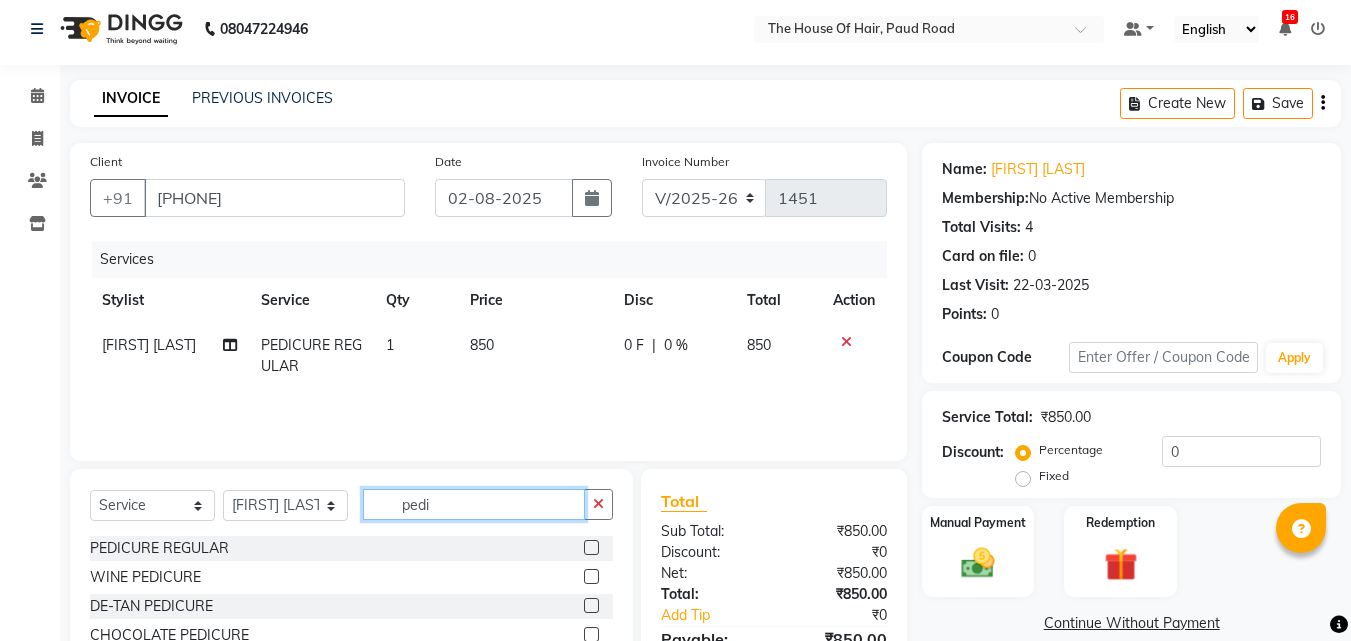 click on "pedi" 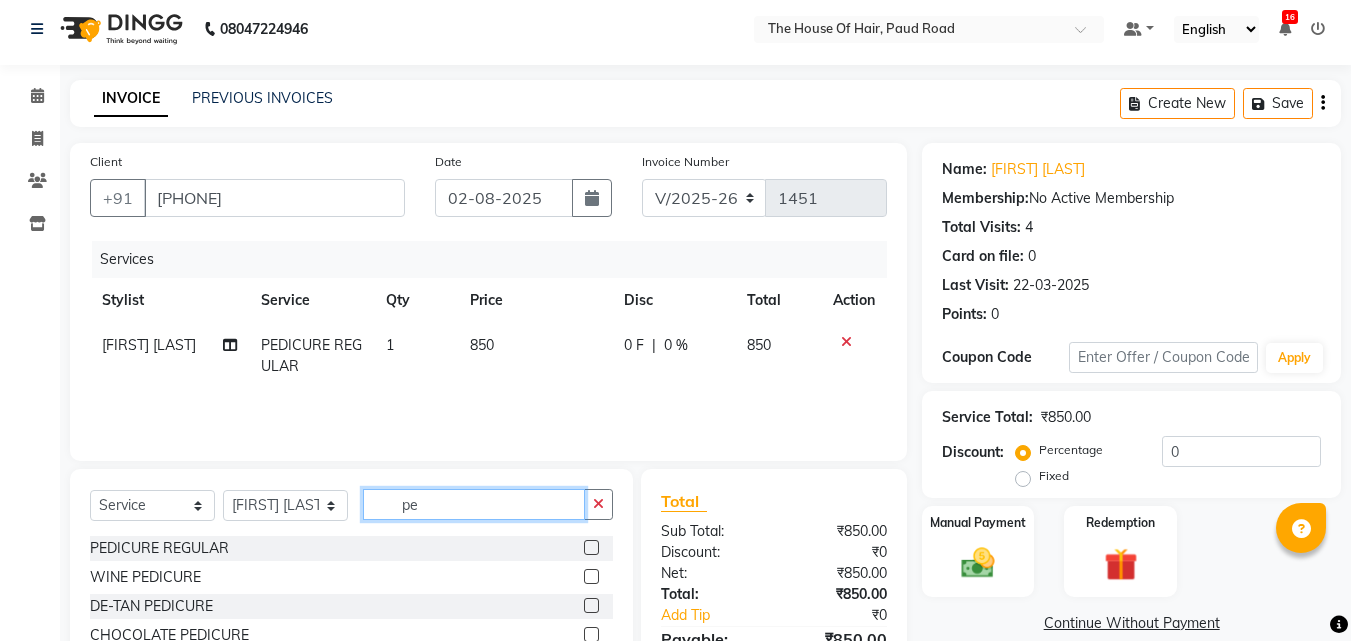 type on "p" 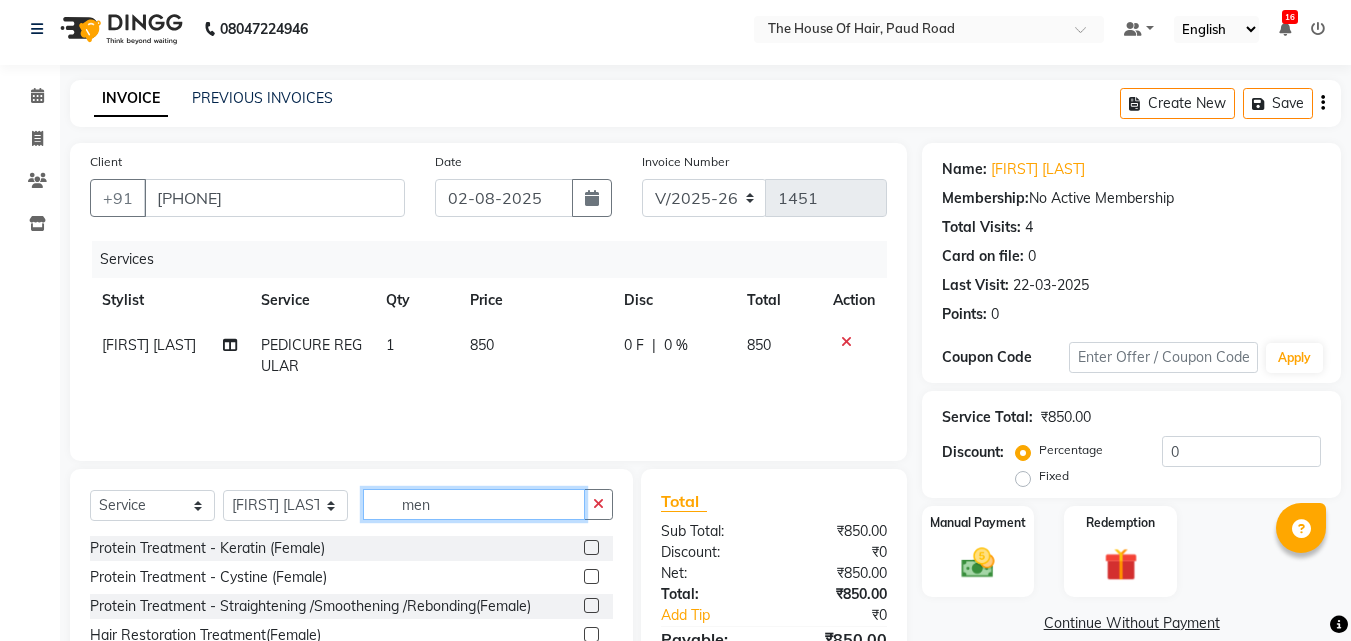 click on "men" 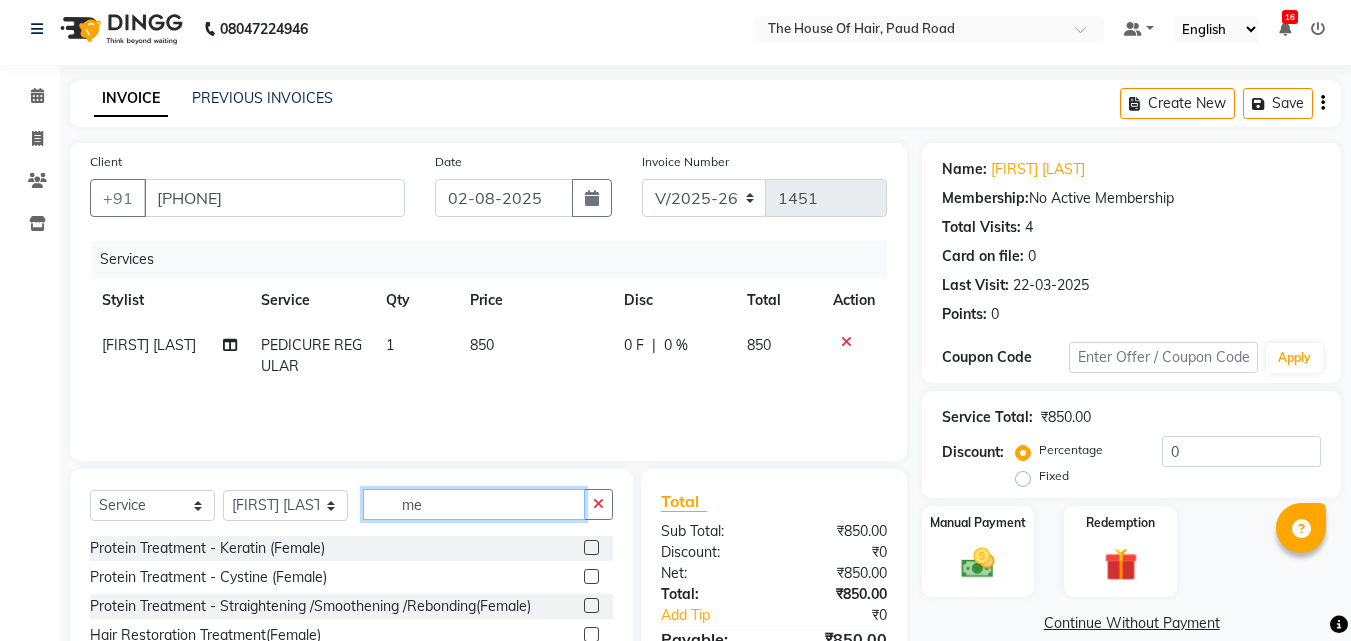 type on "m" 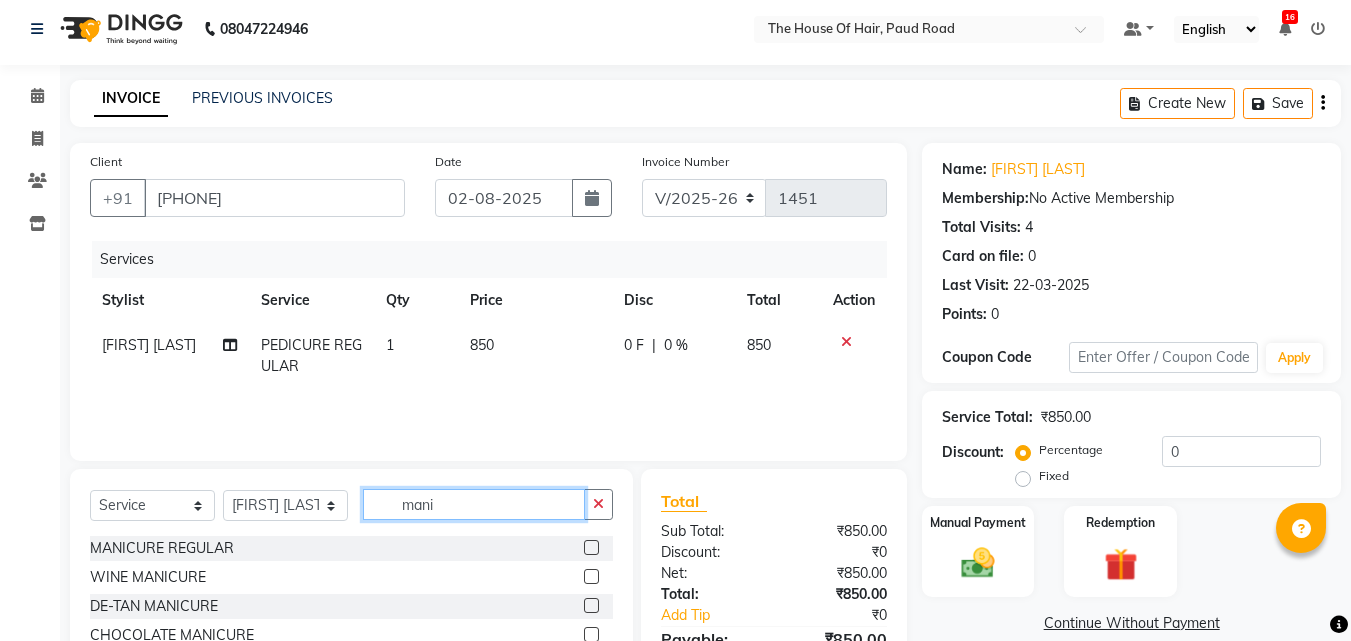 type on "mani" 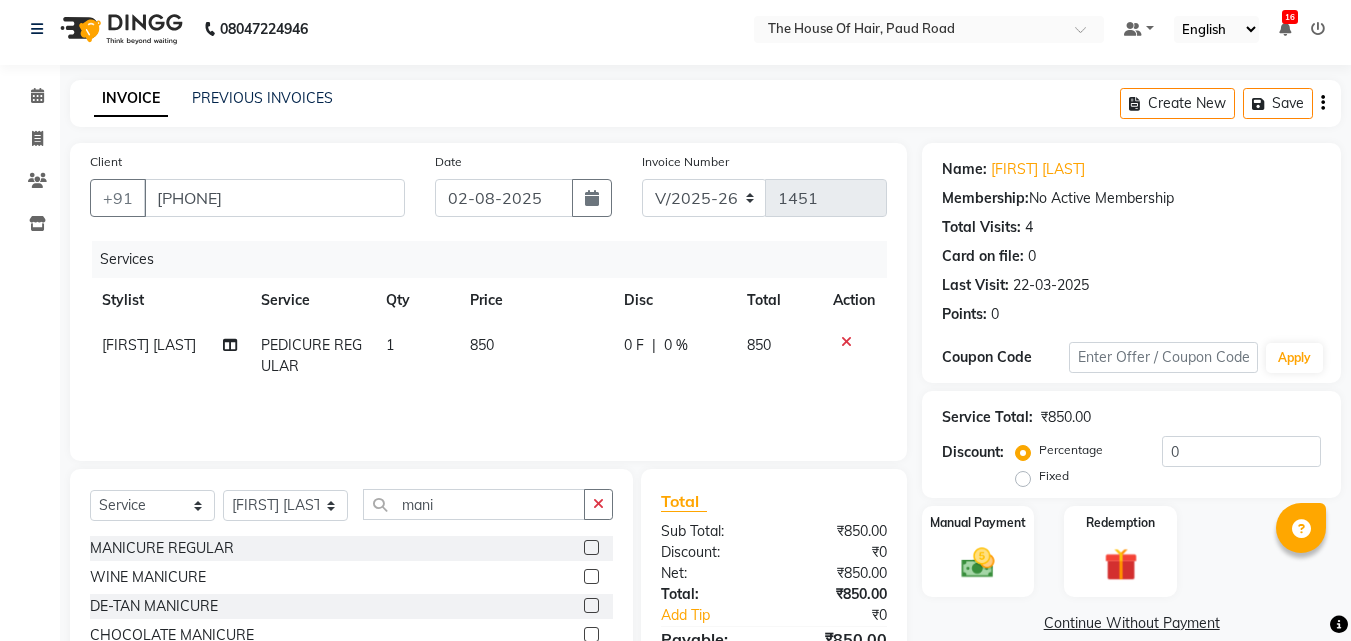 click 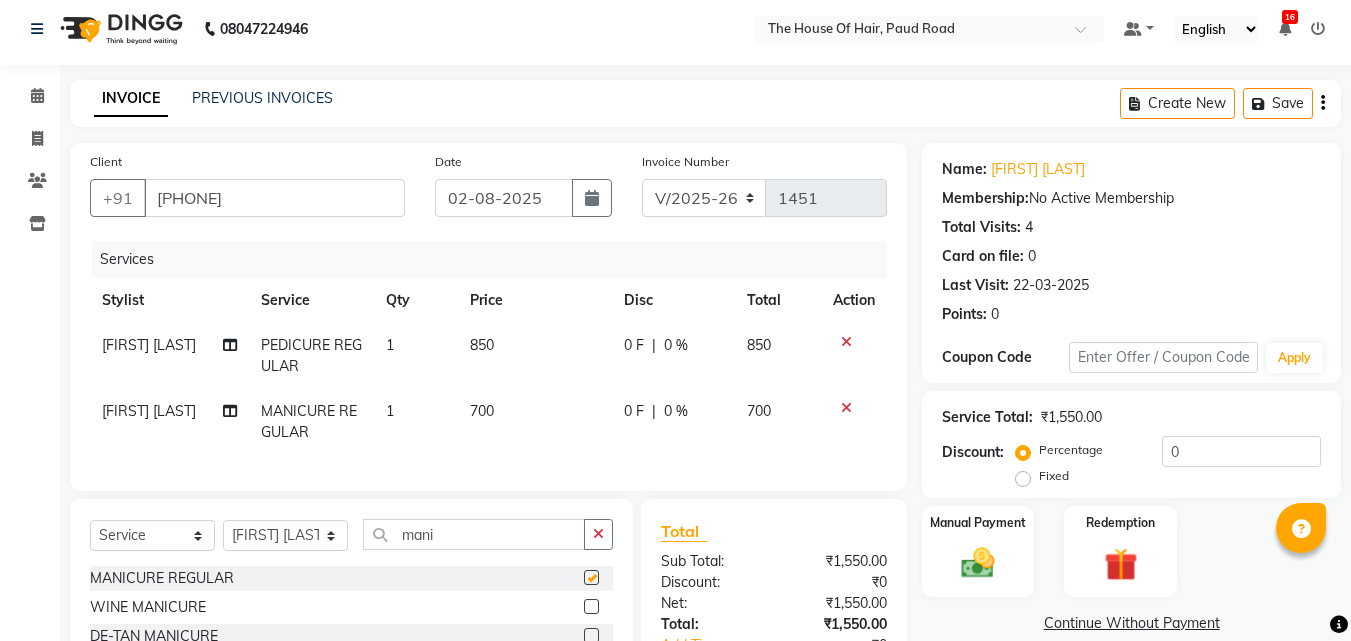 checkbox on "false" 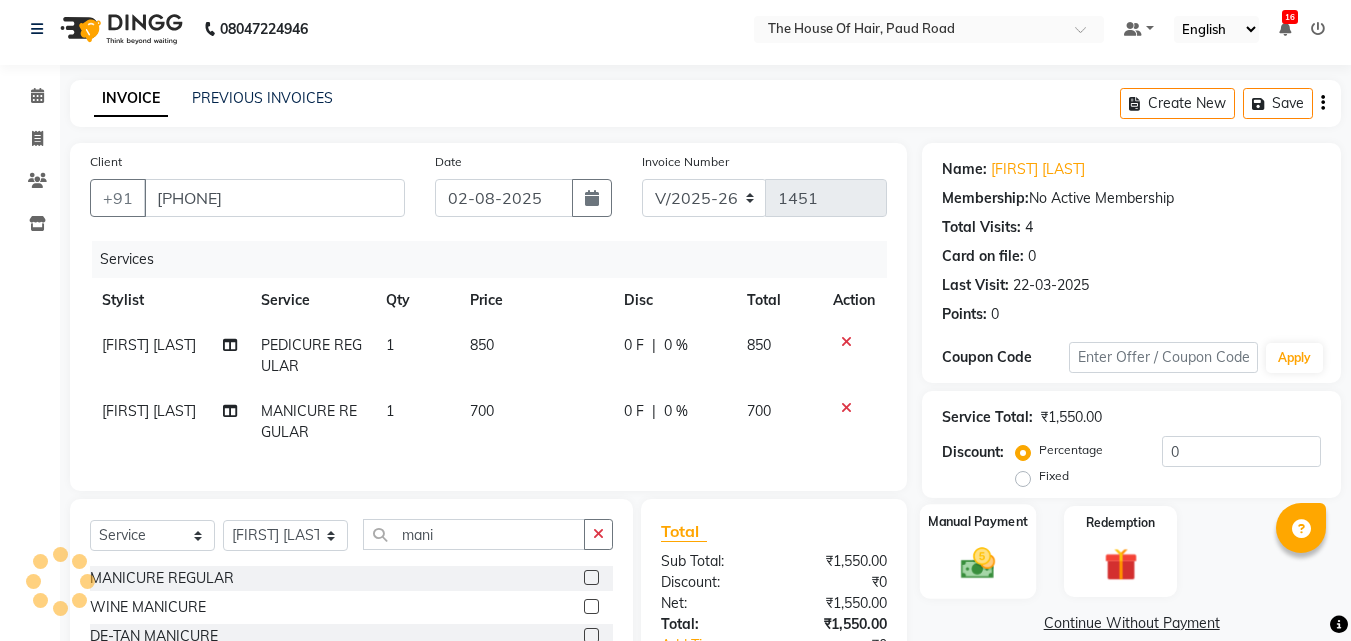 scroll, scrollTop: 147, scrollLeft: 0, axis: vertical 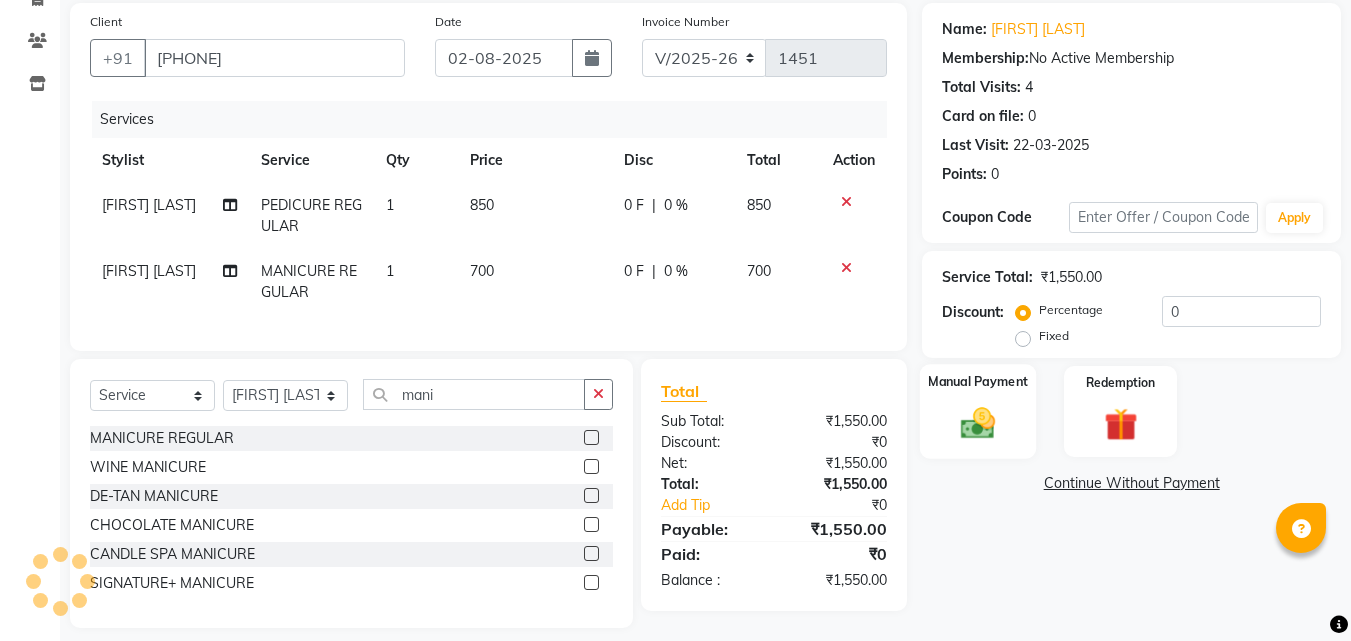 click 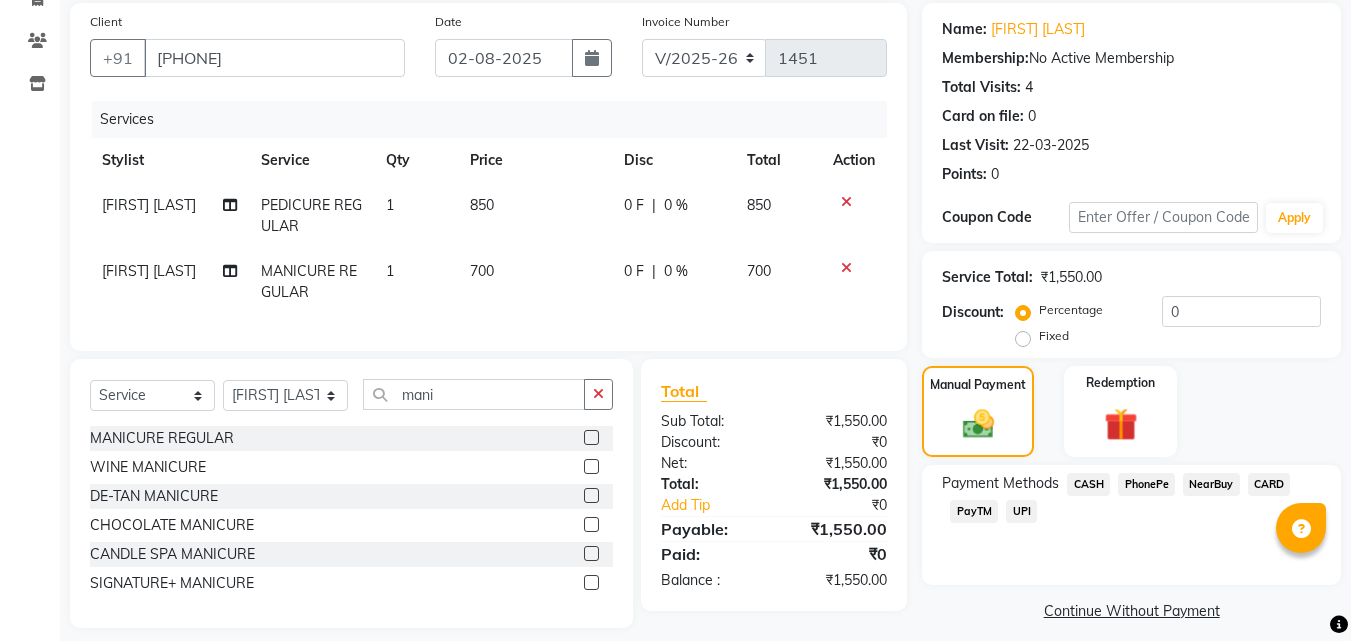 click on "700" 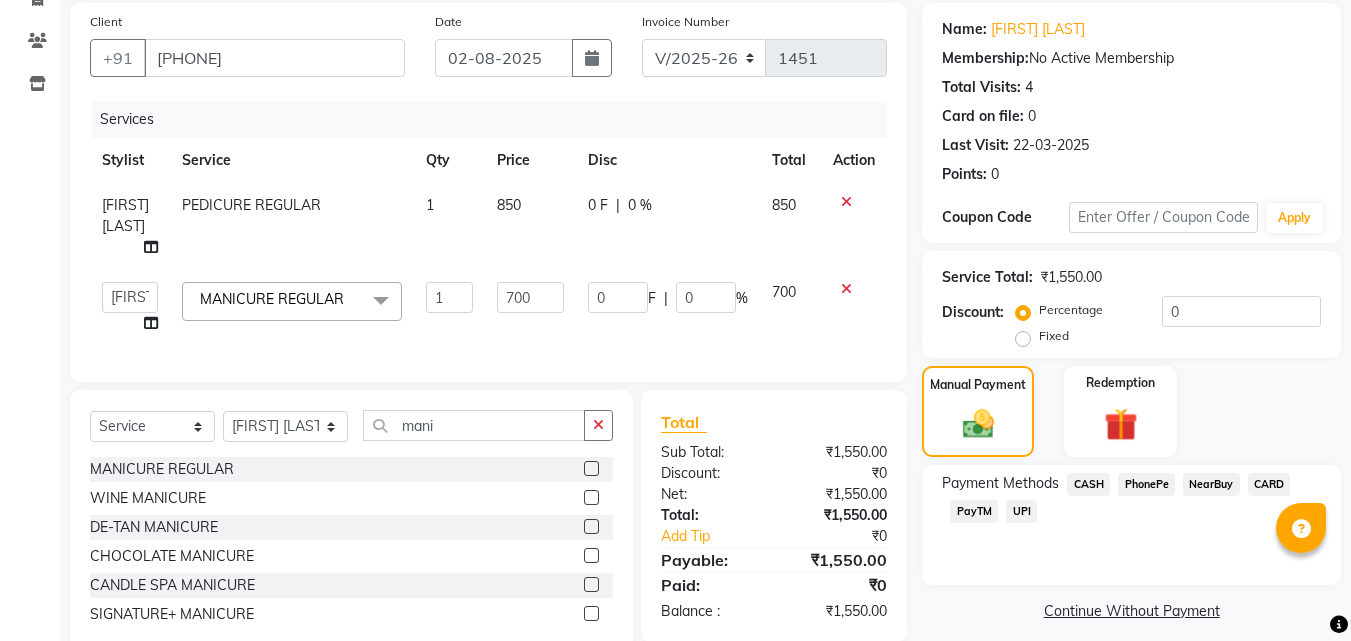 click on "CARD" 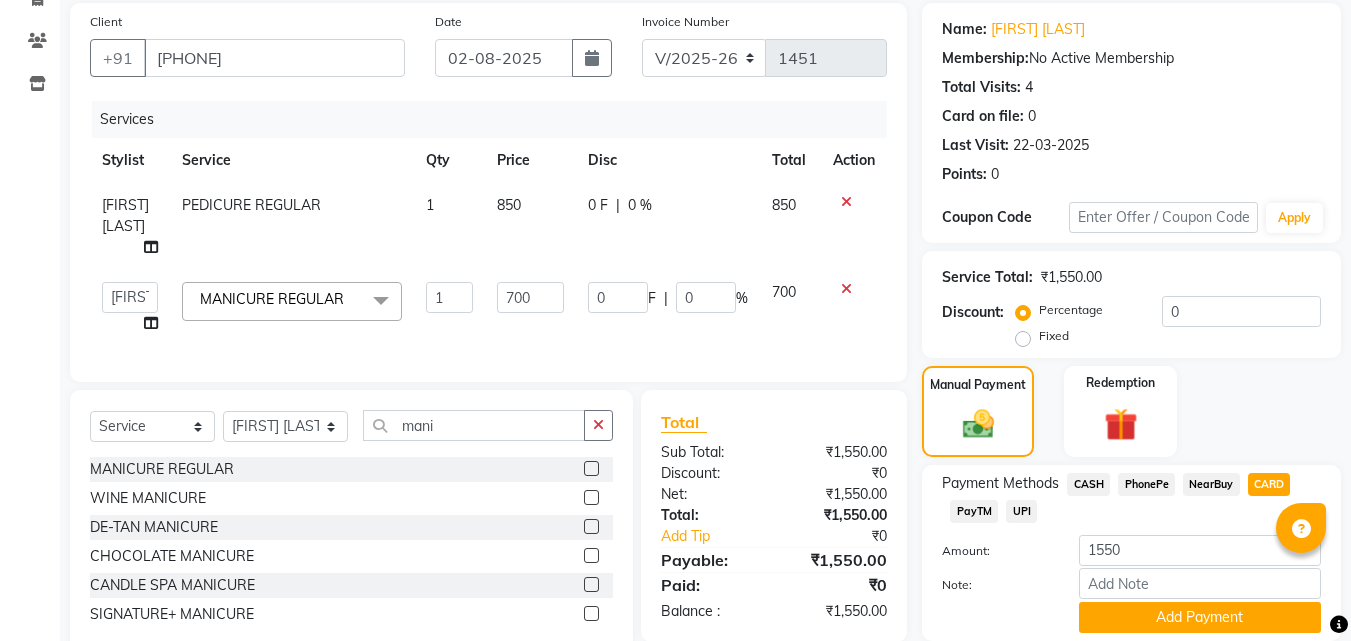 scroll, scrollTop: 218, scrollLeft: 0, axis: vertical 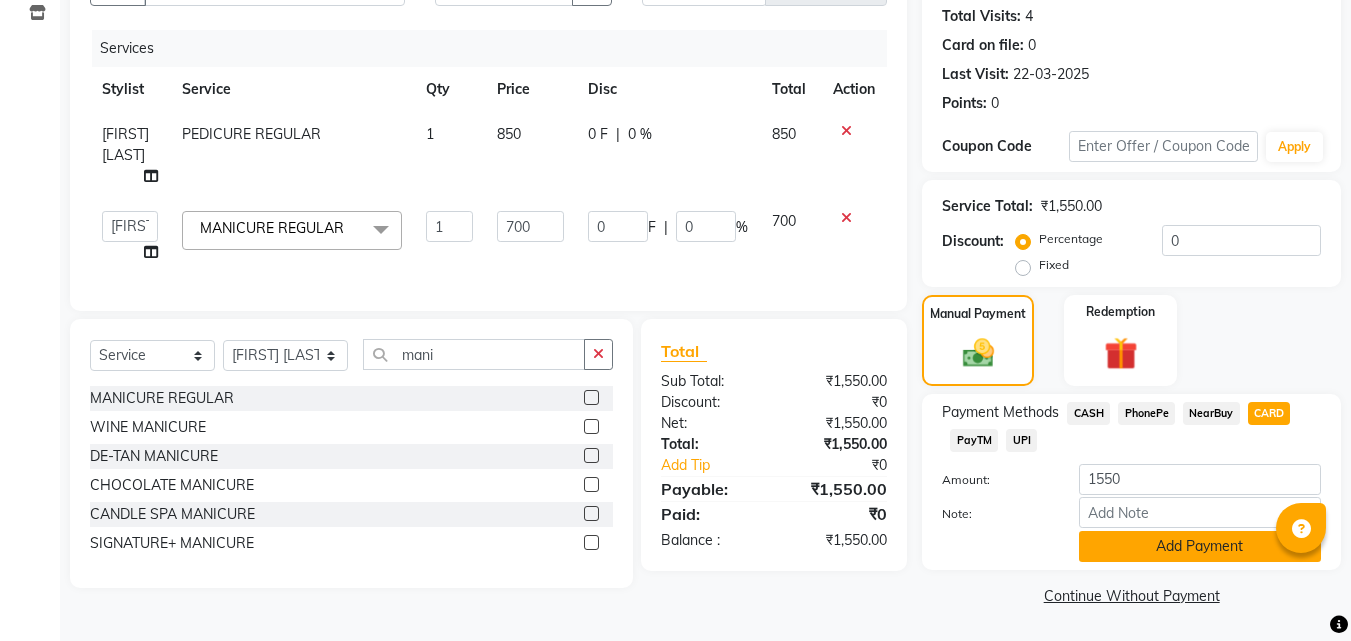 click on "Add Payment" 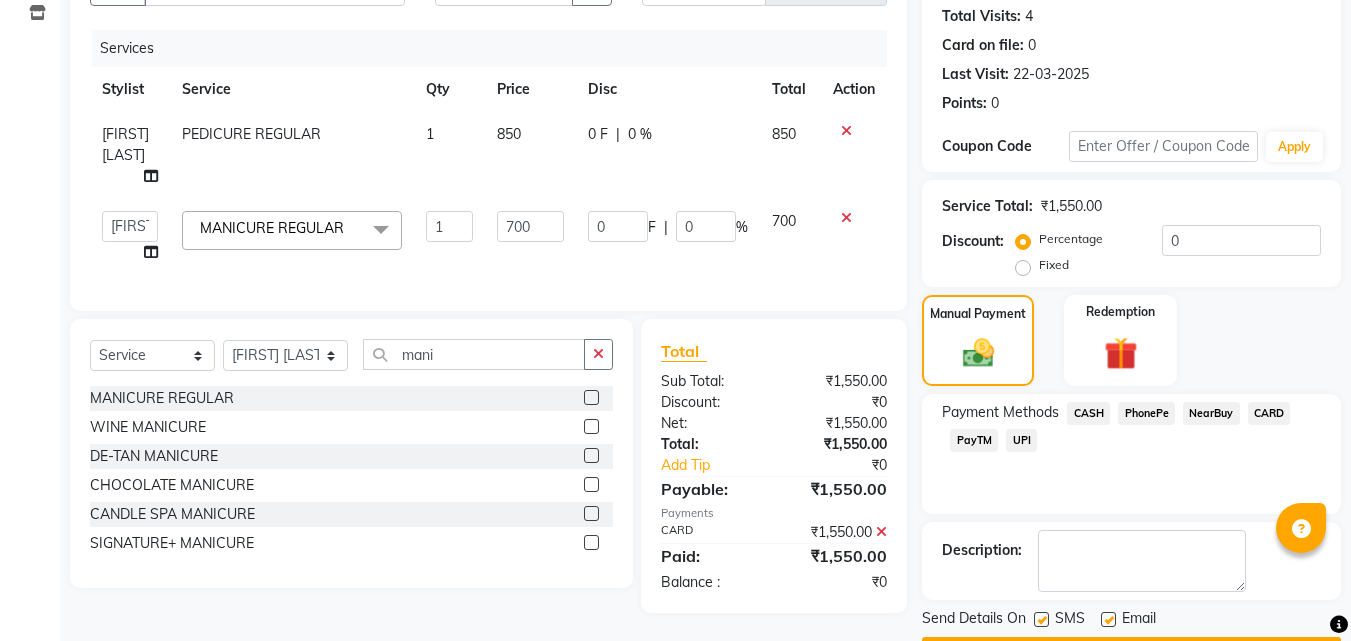scroll, scrollTop: 275, scrollLeft: 0, axis: vertical 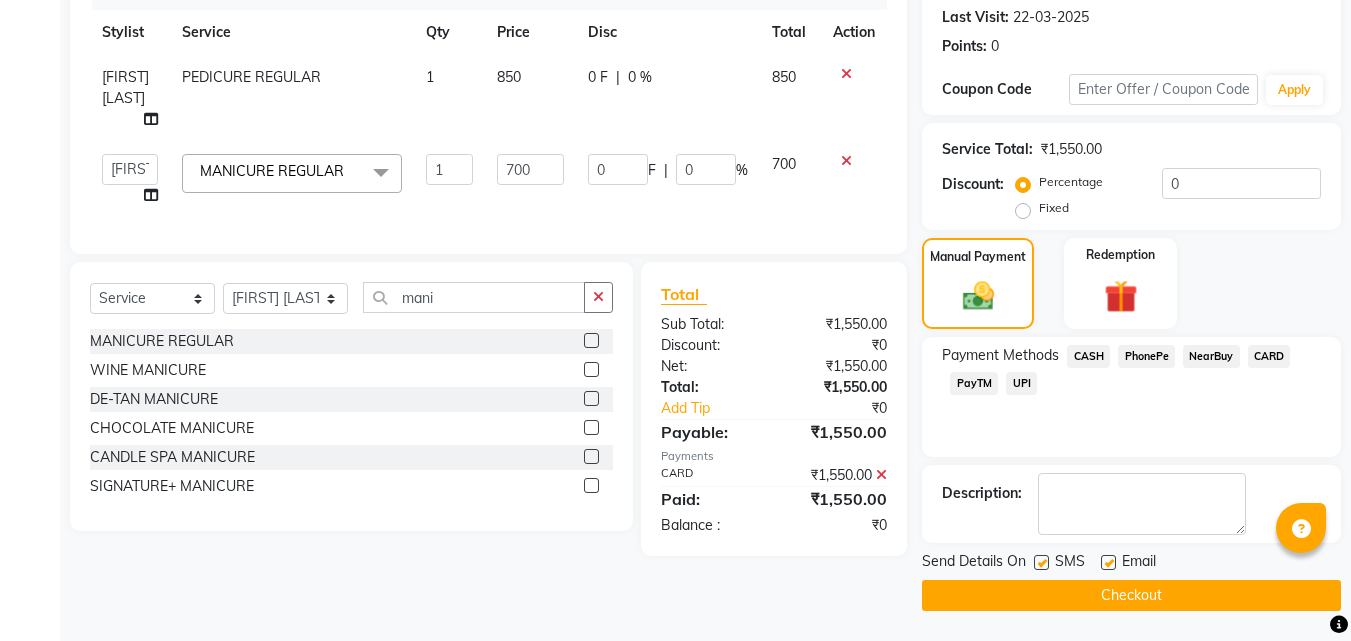 click on "Checkout" 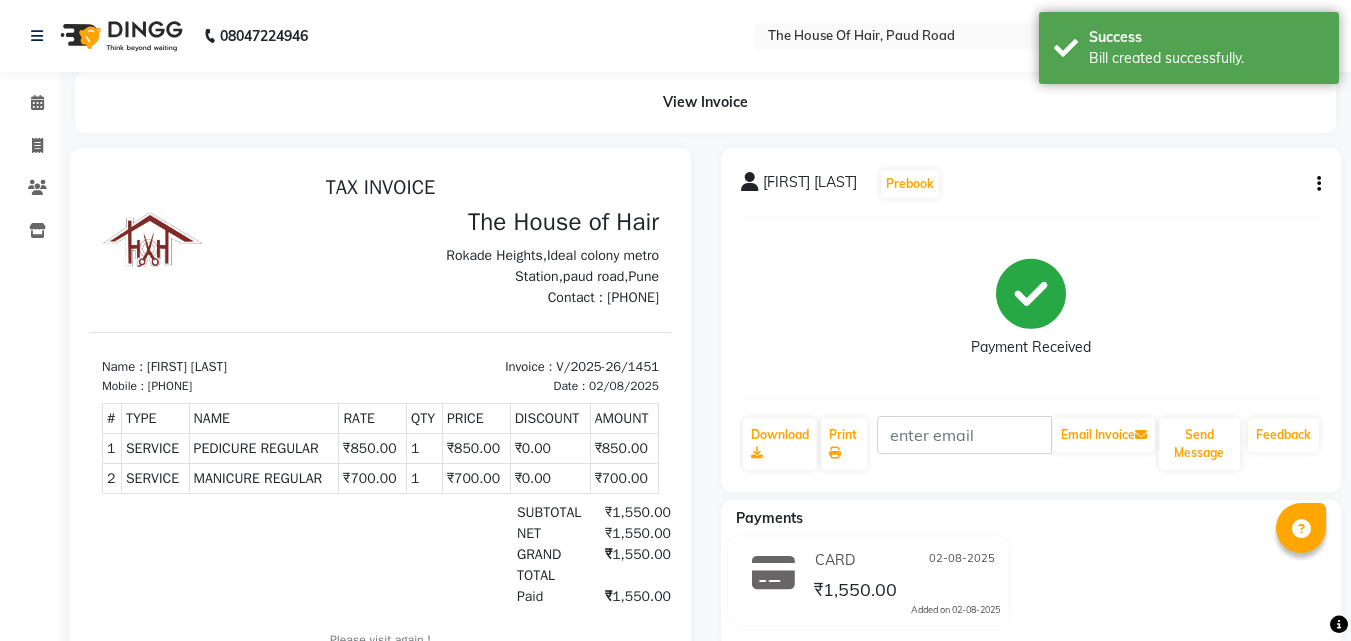 scroll, scrollTop: 0, scrollLeft: 0, axis: both 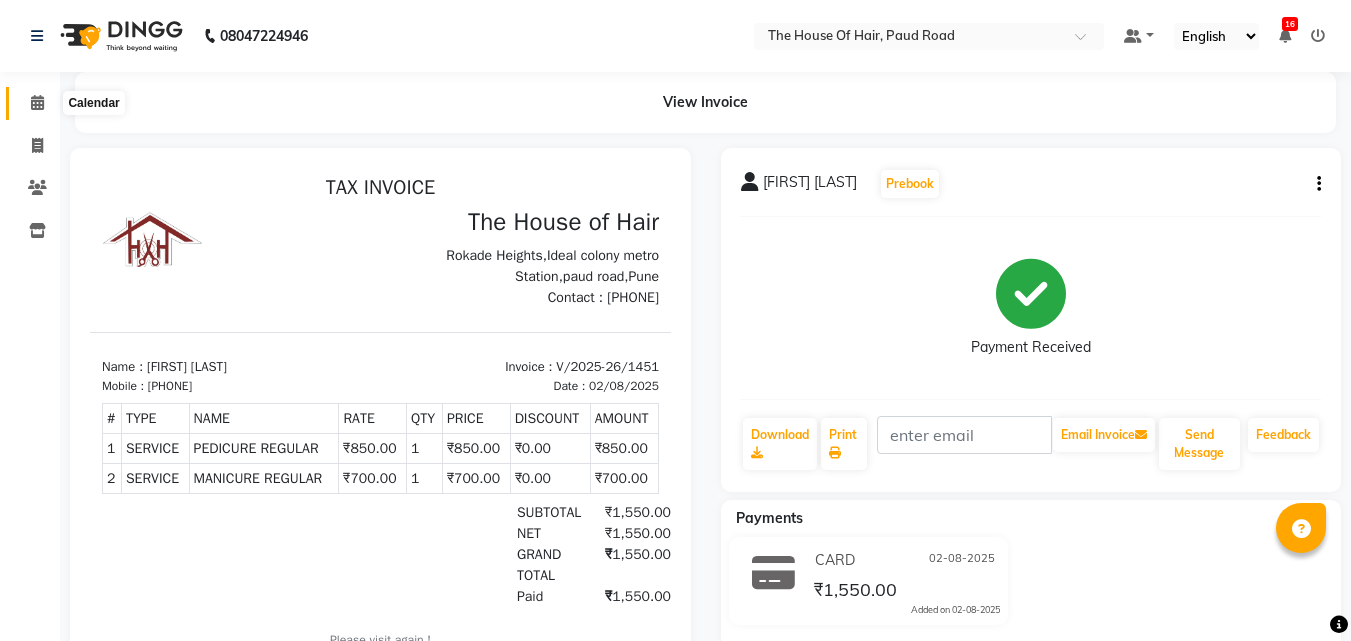 click 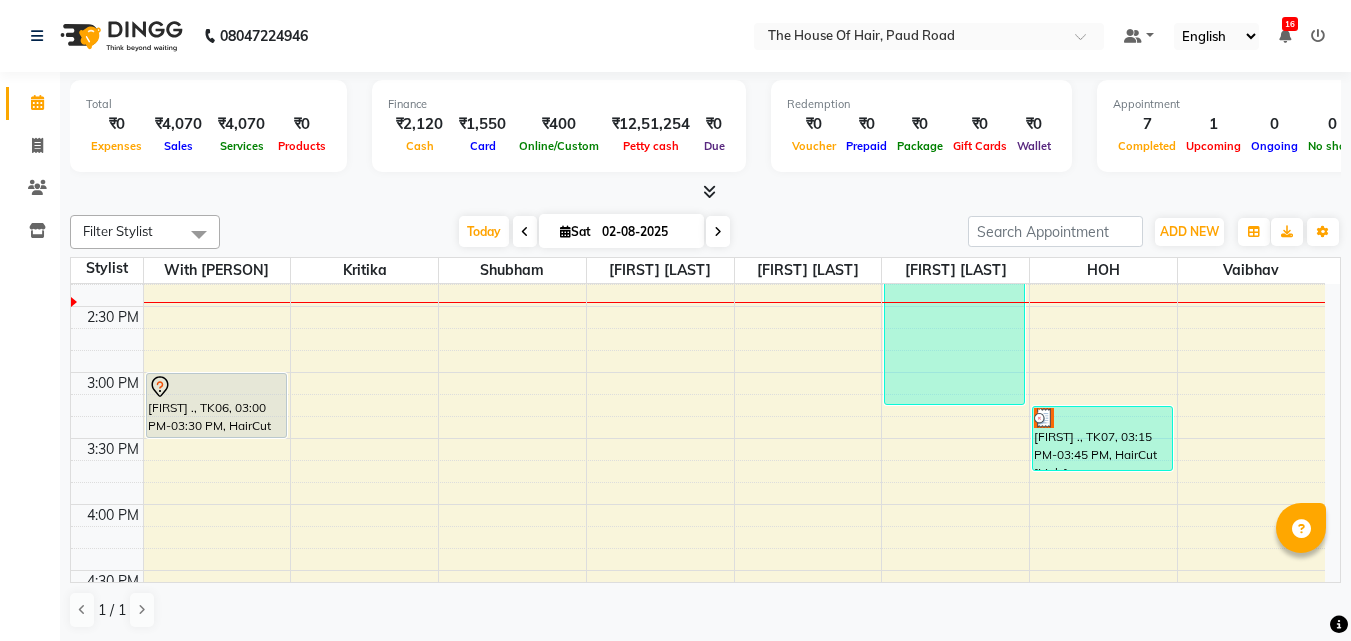 scroll, scrollTop: 832, scrollLeft: 0, axis: vertical 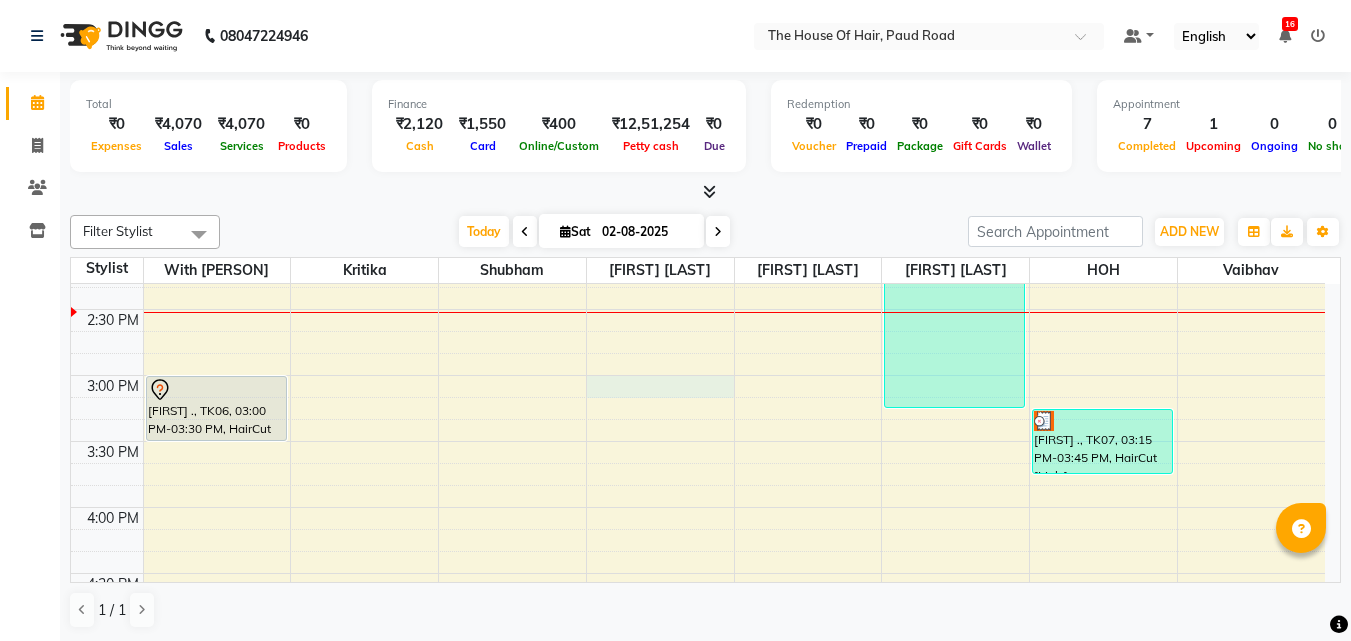 click on "8:00 AM 8:30 AM 9:00 AM 9:30 AM 10:00 AM 10:30 AM 11:00 AM 11:30 AM 12:00 PM 12:30 PM 1:00 PM 1:30 PM 2:00 PM 2:30 PM 3:00 PM 3:30 PM 4:00 PM 4:30 PM 5:00 PM 5:30 PM 6:00 PM 6:30 PM 7:00 PM 7:30 PM 8:00 PM 8:30 PM 9:00 PM 9:30 PM     [FIRST] [LAST], TK01, 11:30 AM-12:00 PM, HairCut  [Male]             [FIRST] ., TK06, 03:00 PM-03:30 PM, HairCut  [Male]     [FIRST] ., TK04, 11:30 AM-12:00 PM, Hairwash+Paddle Dry (Female)     [FIRST] ., TK05, 12:00 PM-01:00 PM, Global Colour (Male)     [FIRST] [LAST], TK03, 11:15 AM-11:55 AM, EYEBROW,Upper lip (Regular),Upper lip (Regular)     [FIRST] [LAST], TK08, 01:15 PM-03:15 PM, PEDICURE  REGULAR,MANICURE REGULAR     [FIRST] ., TK02, 11:30 AM-12:00 PM, HairCut  [Male]     [FIRST] ., TK07, 03:15 PM-03:45 PM, HairCut  [Male]" at bounding box center (698, 375) 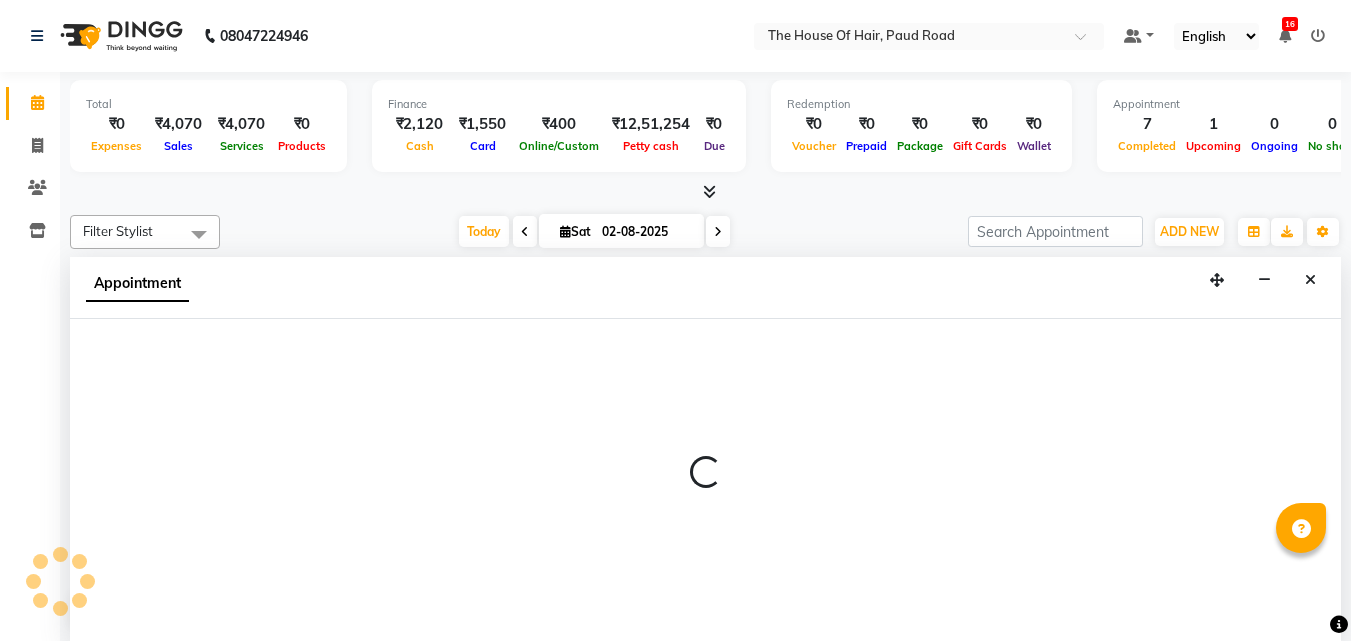 scroll, scrollTop: 1, scrollLeft: 0, axis: vertical 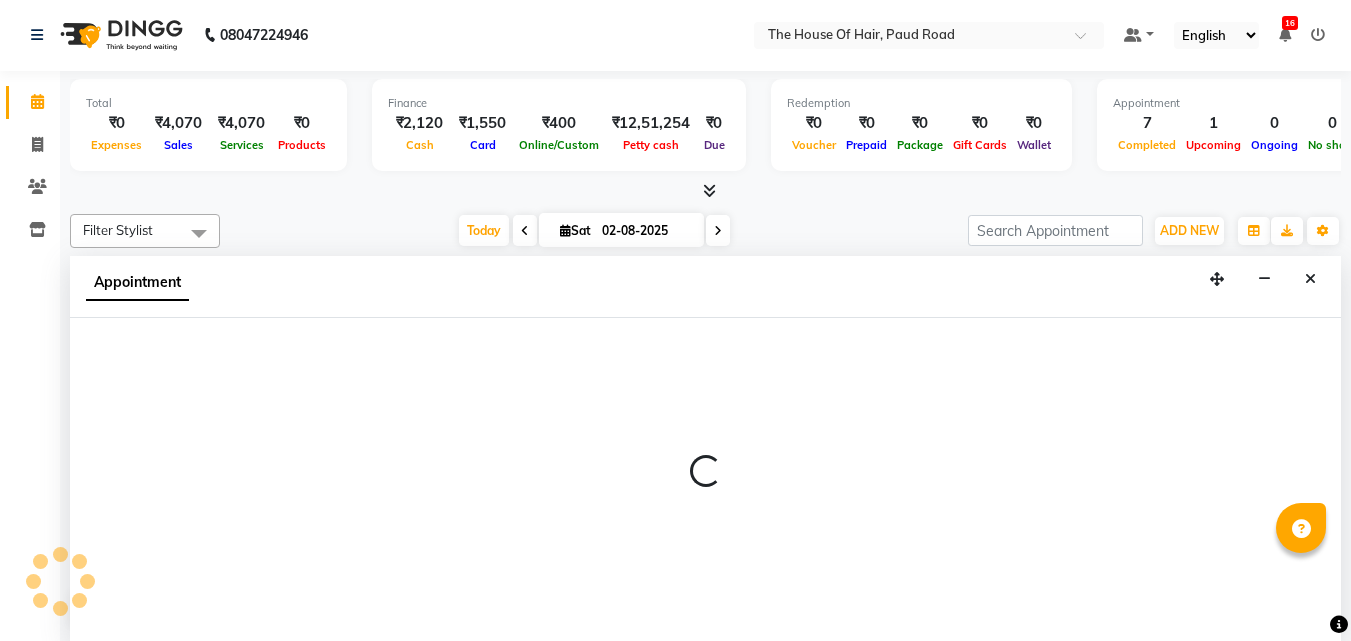 click at bounding box center [718, 231] 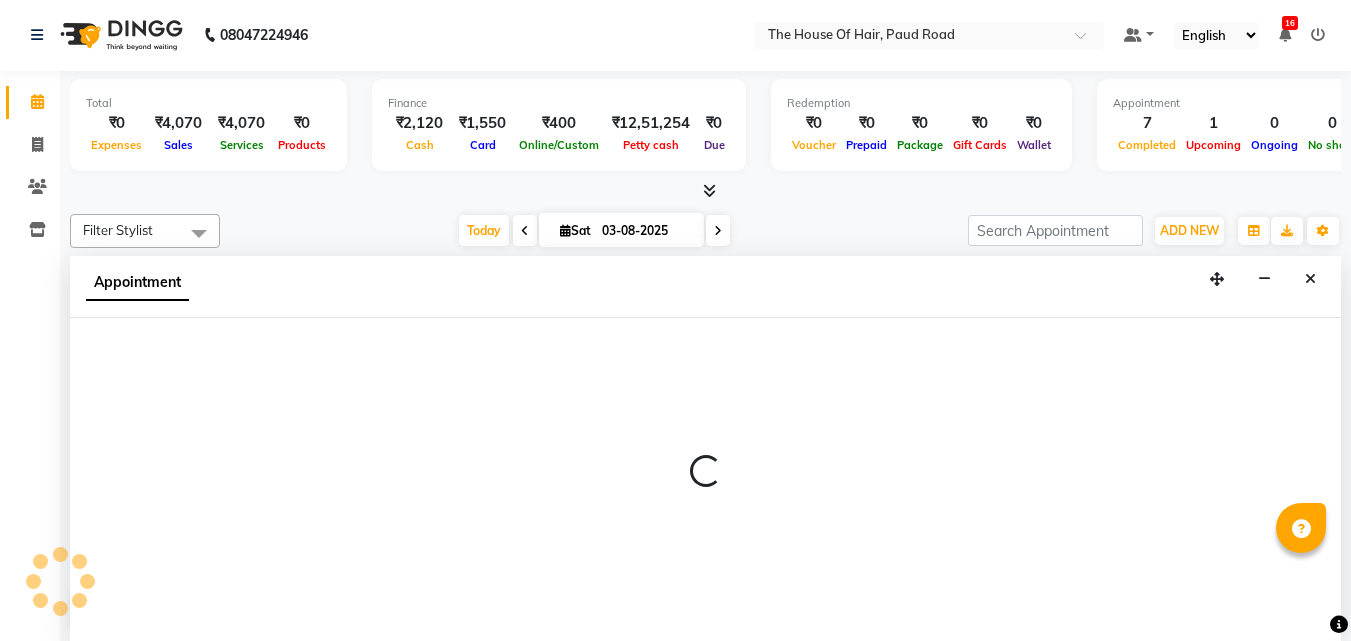 select on "57808" 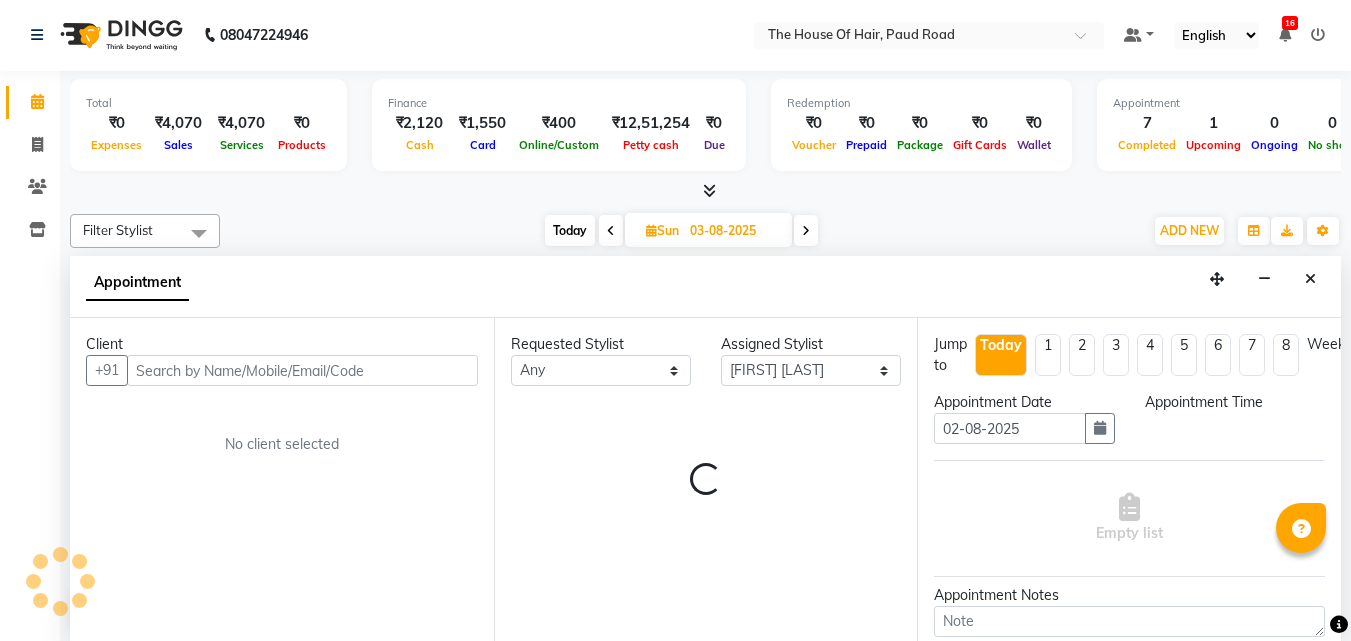 scroll, scrollTop: 0, scrollLeft: 0, axis: both 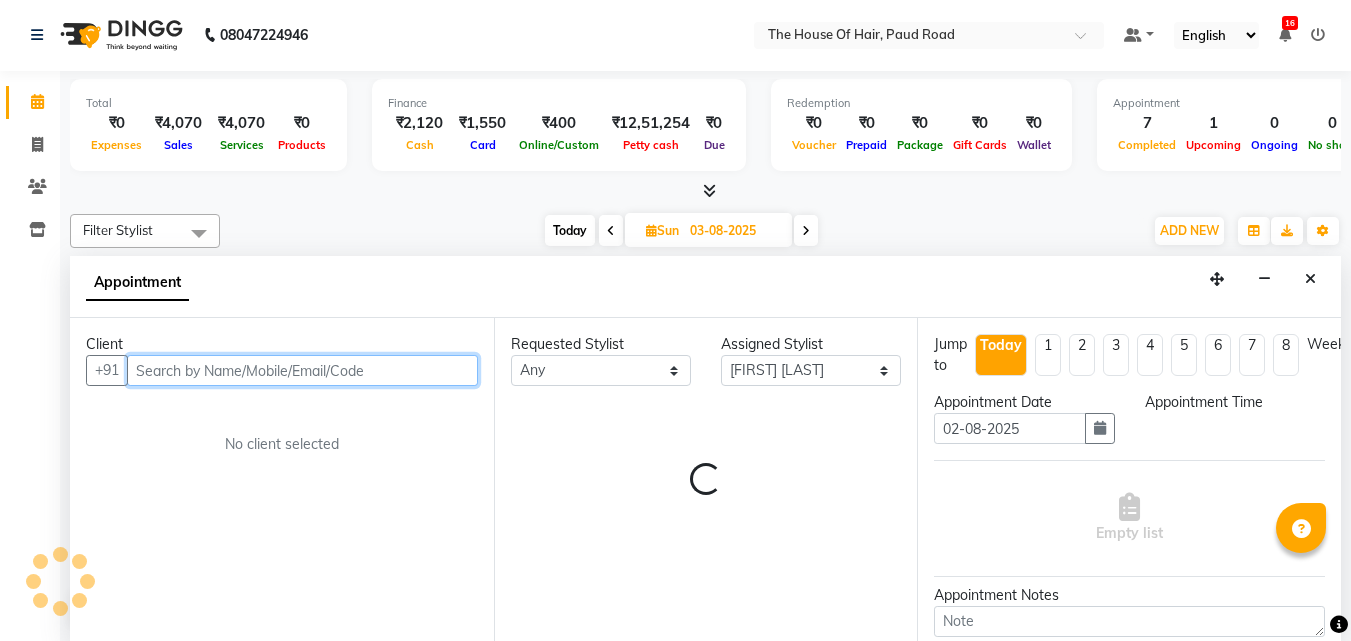 select on "900" 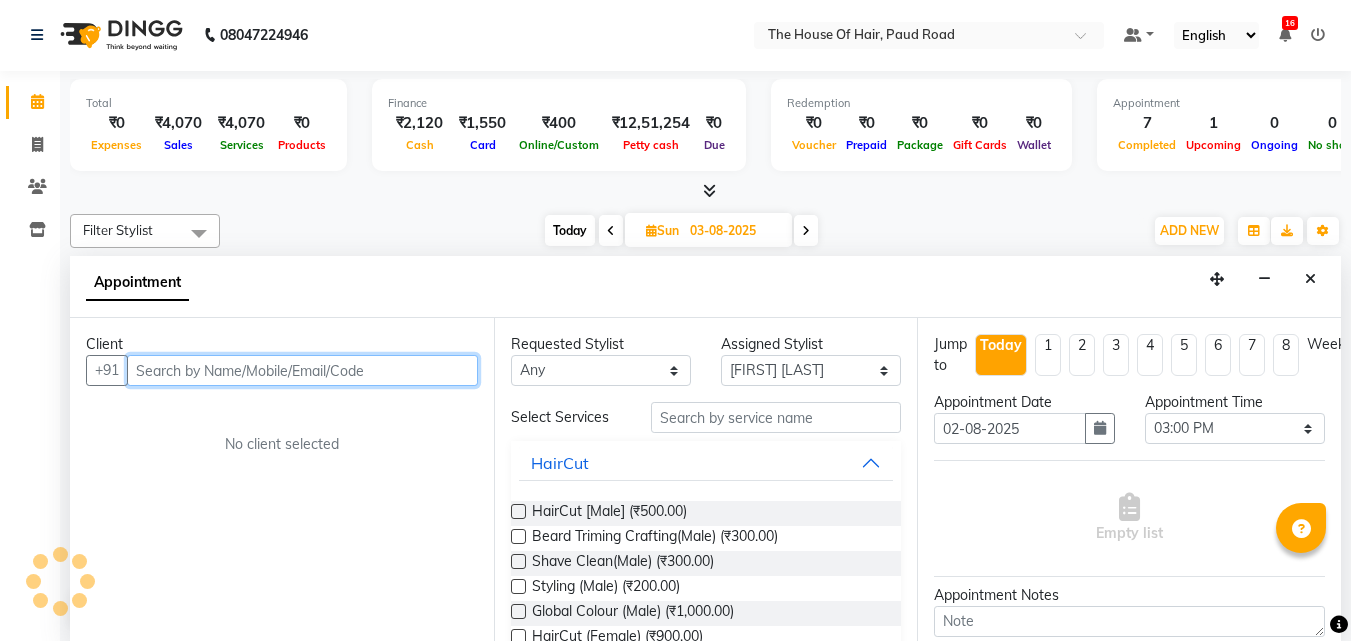 scroll, scrollTop: 793, scrollLeft: 0, axis: vertical 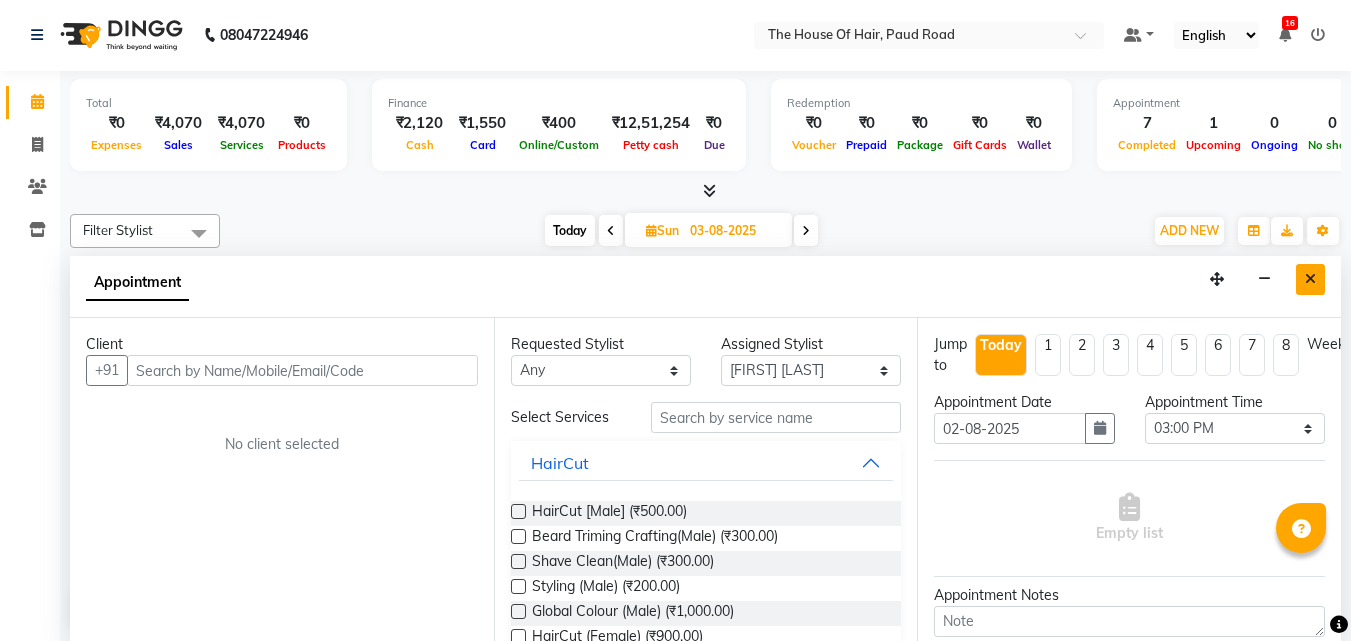 click at bounding box center [1310, 279] 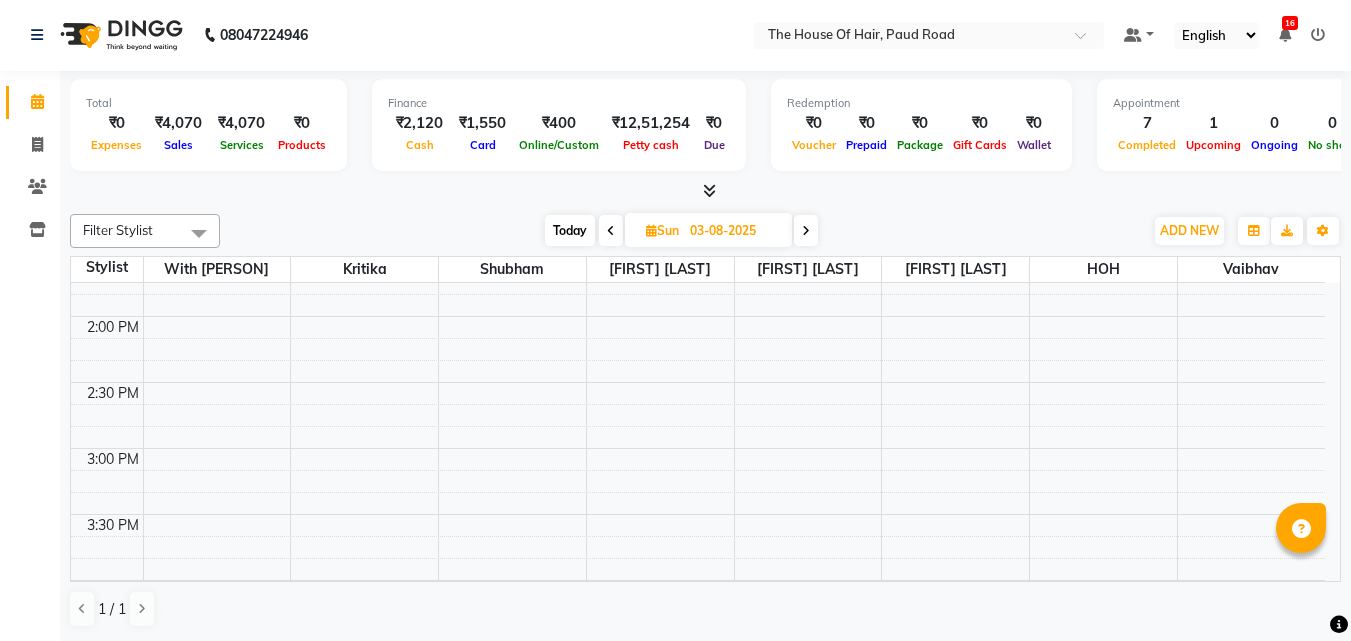 scroll, scrollTop: 783, scrollLeft: 0, axis: vertical 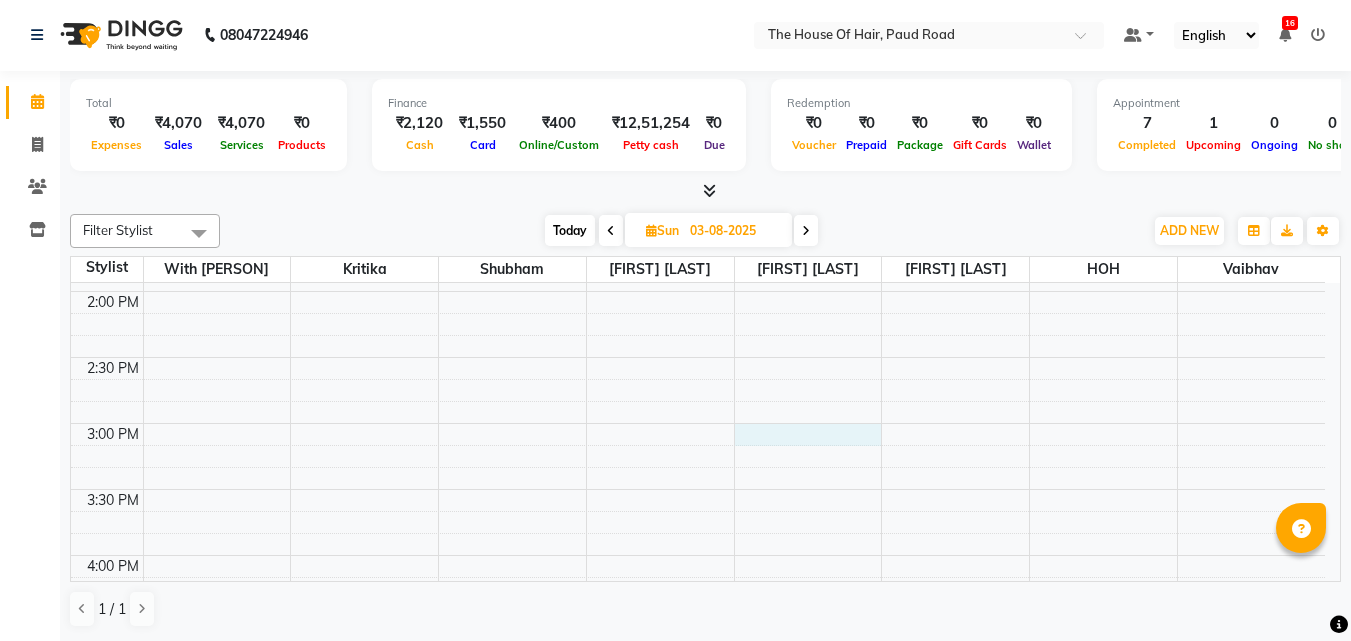 click on "8:00 AM 8:30 AM 9:00 AM 9:30 AM 10:00 AM 10:30 AM 11:00 AM 11:30 AM 12:00 PM 12:30 PM 1:00 PM 1:30 PM 2:00 PM 2:30 PM 3:00 PM 3:30 PM 4:00 PM 4:30 PM 5:00 PM 5:30 PM 6:00 PM 6:30 PM 7:00 PM 7:30 PM 8:00 PM 8:30 PM 9:00 PM 9:30 PM    [FIRST] [LAST], 11:00 AM-12:00 PM, HairCut  [Male],Beard Triming Crafting(Male)" at bounding box center (698, 423) 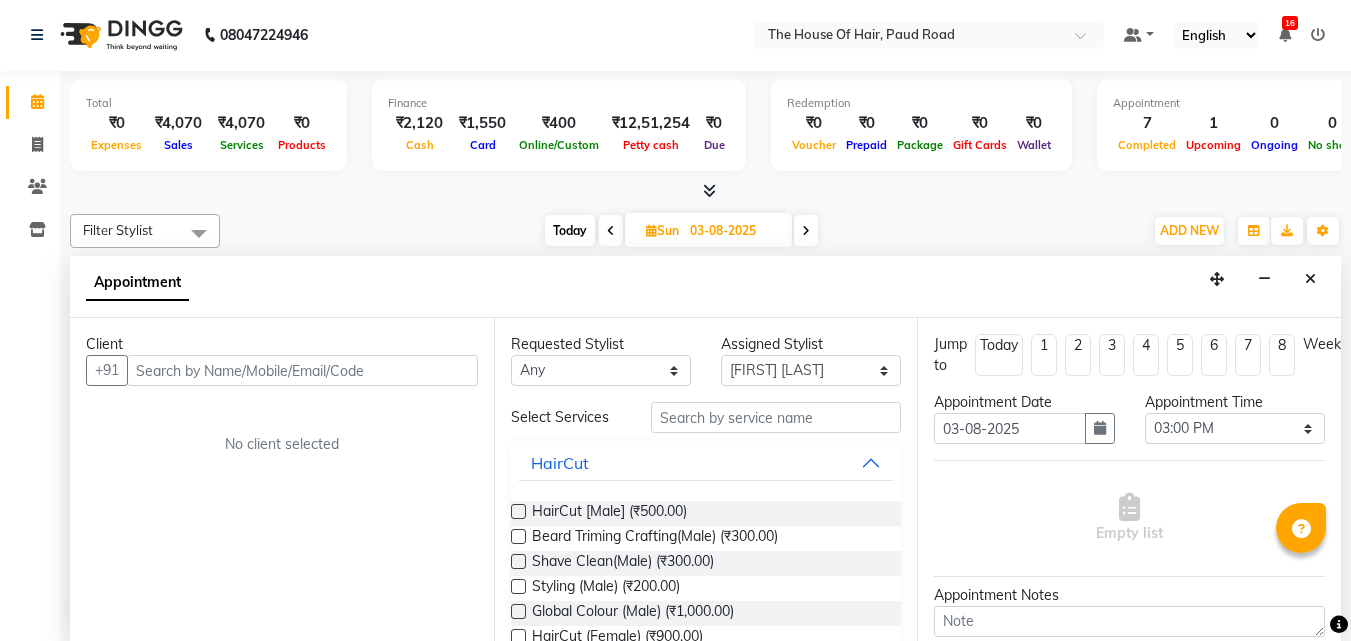 click at bounding box center [302, 370] 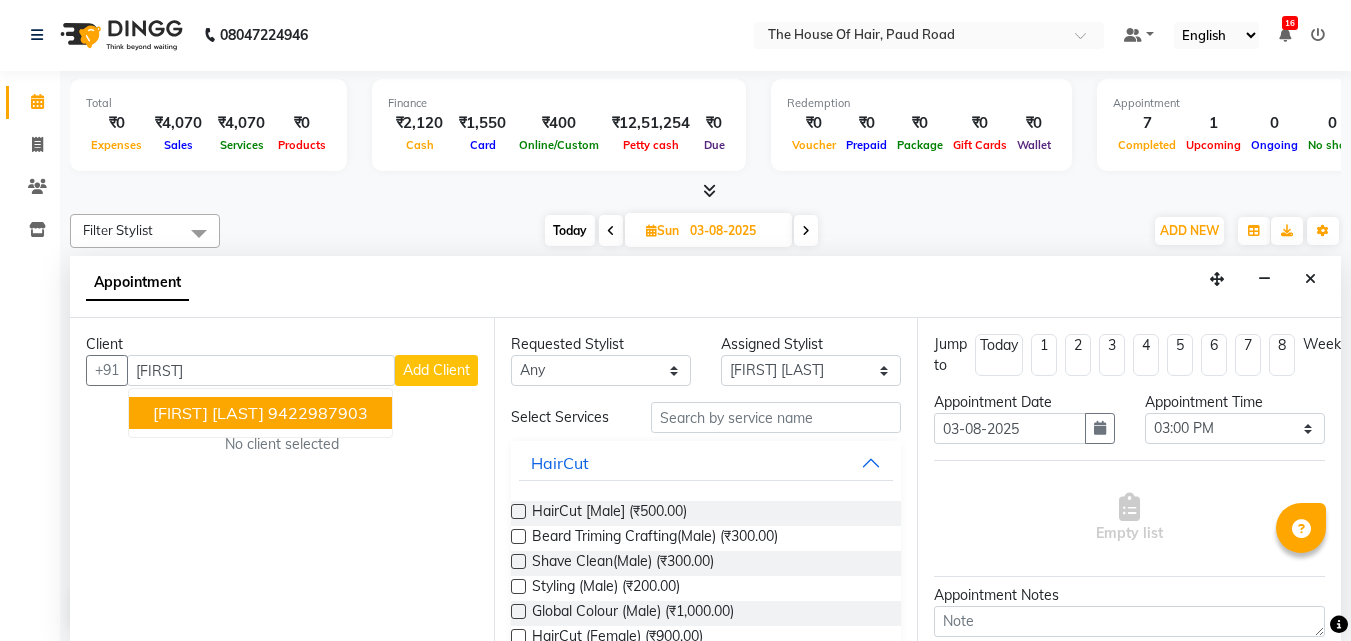 click on "9422987903" at bounding box center [318, 413] 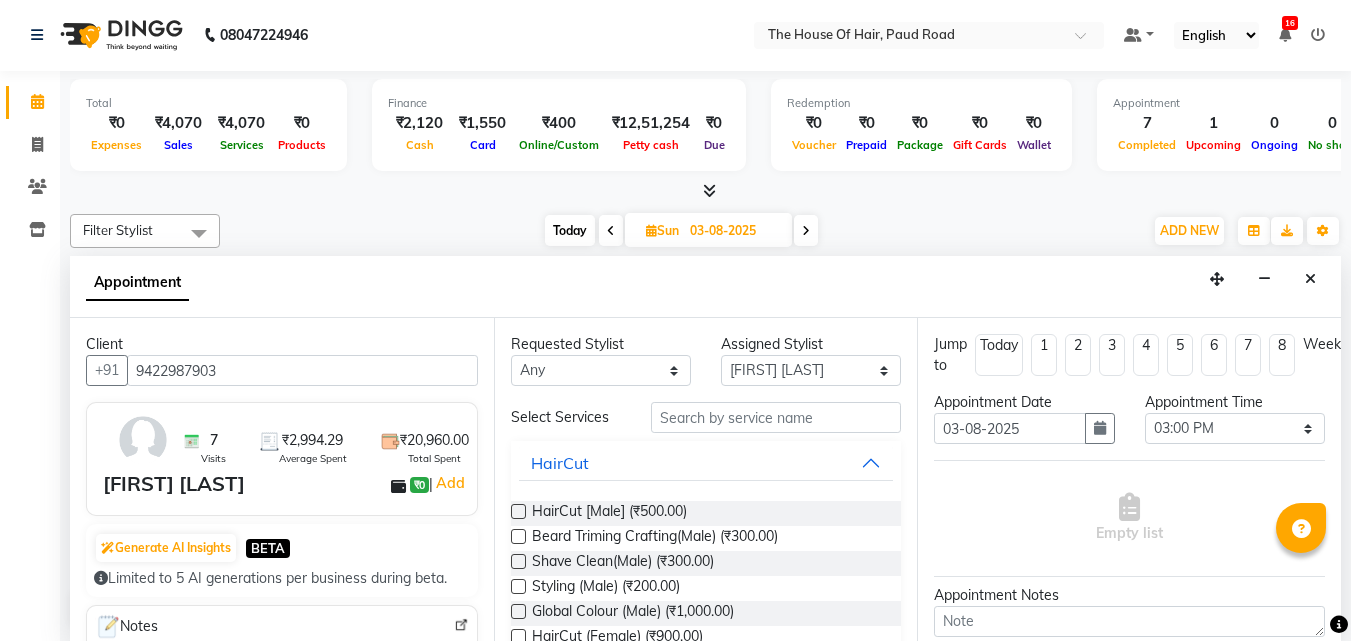 type on "9422987903" 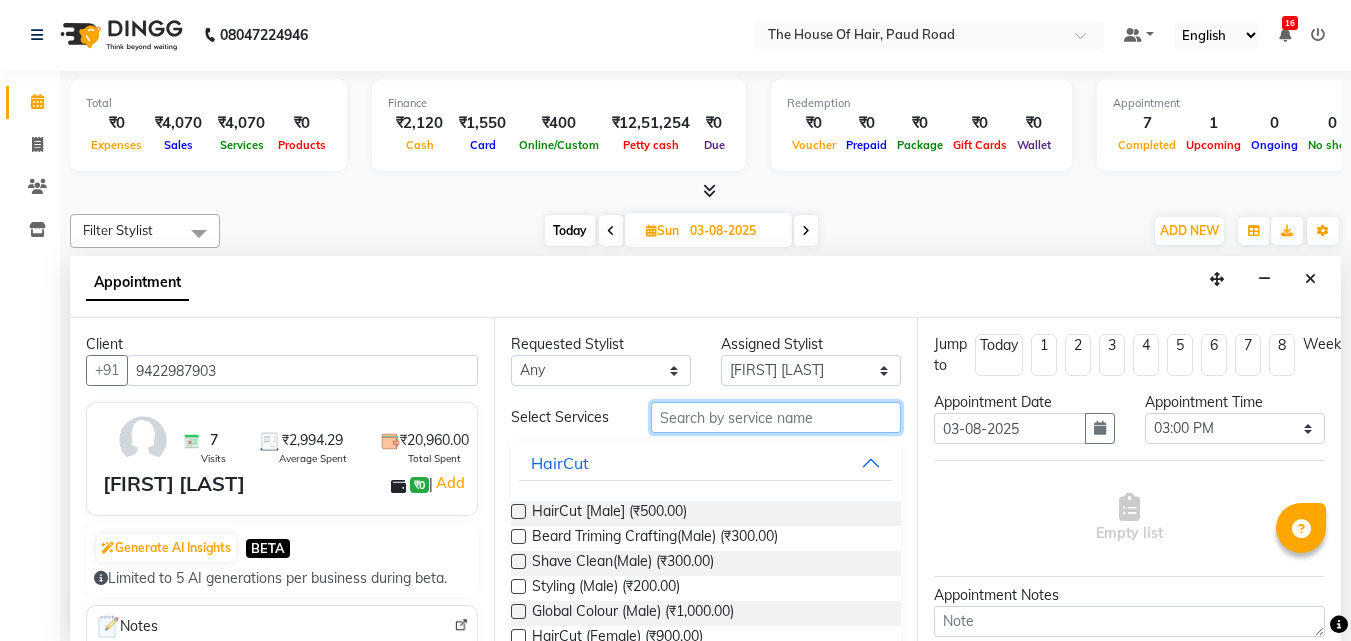 click at bounding box center (776, 417) 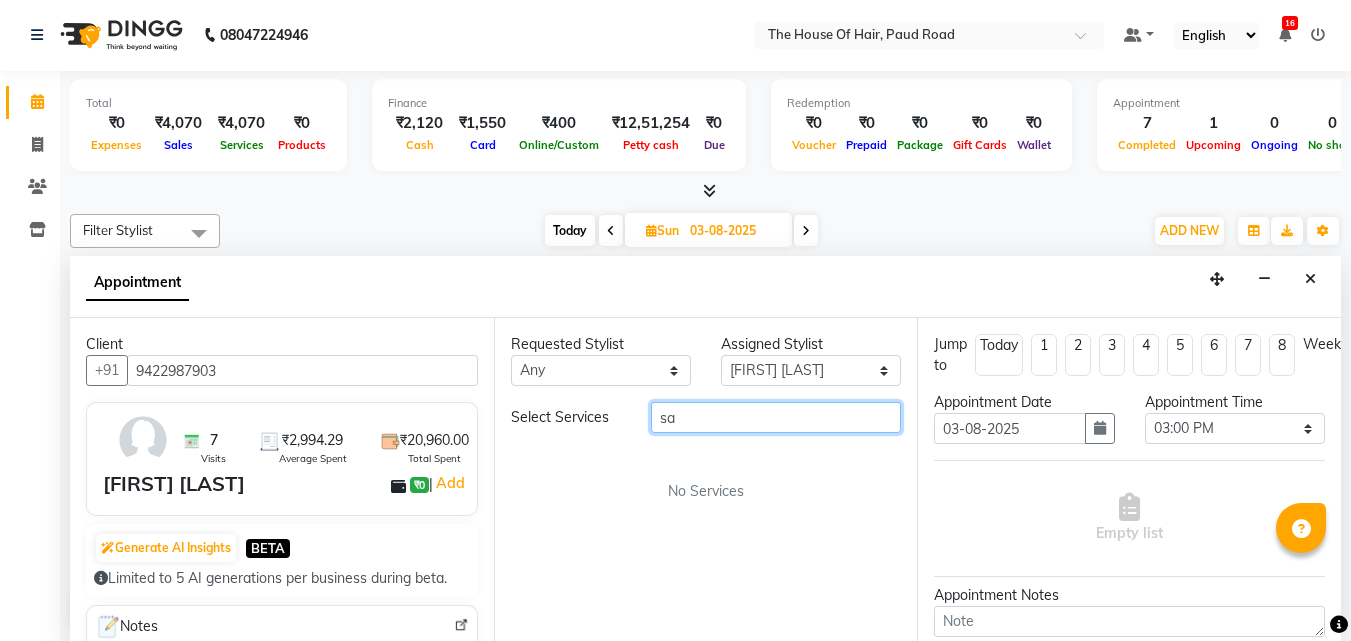 type on "s" 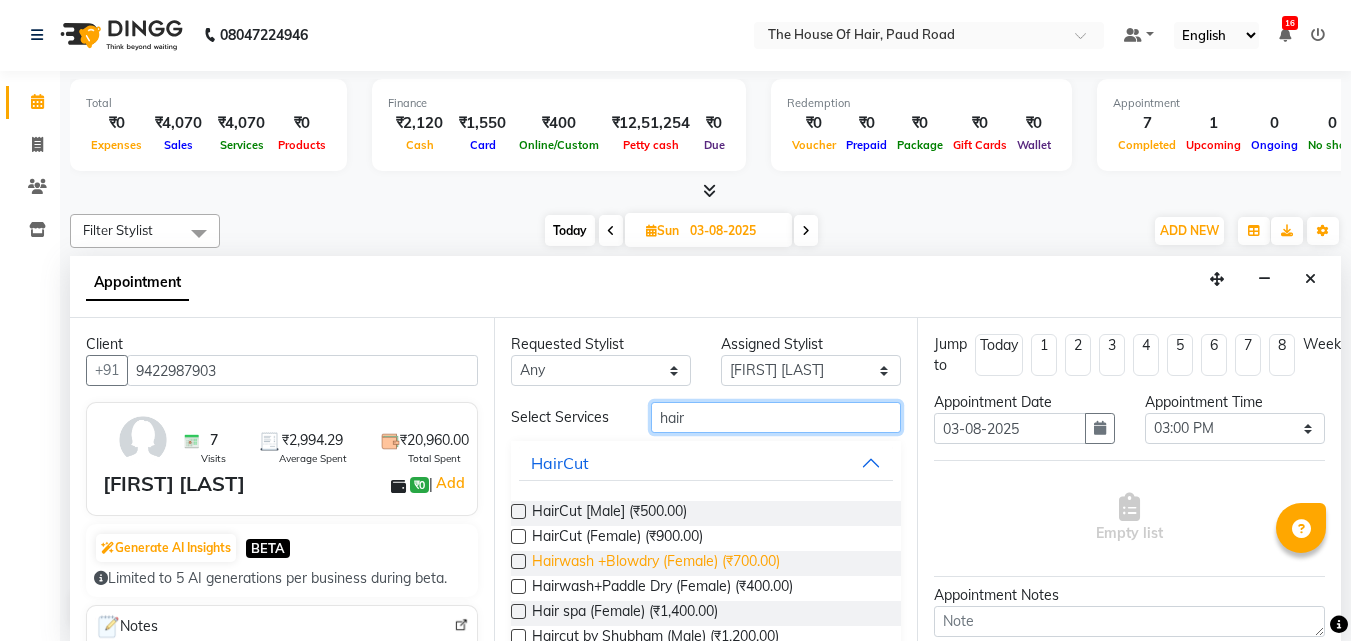 type on "hair" 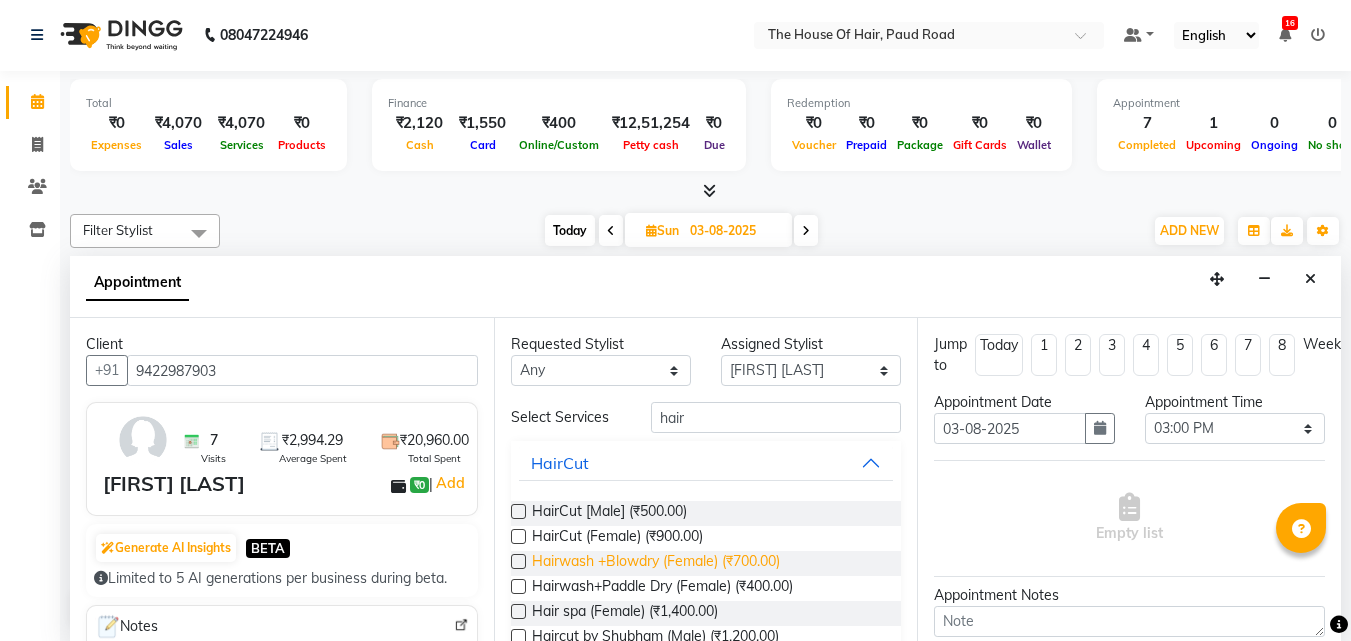 click on "Hairwash +Blowdry (Female) (₹700.00)" at bounding box center [656, 563] 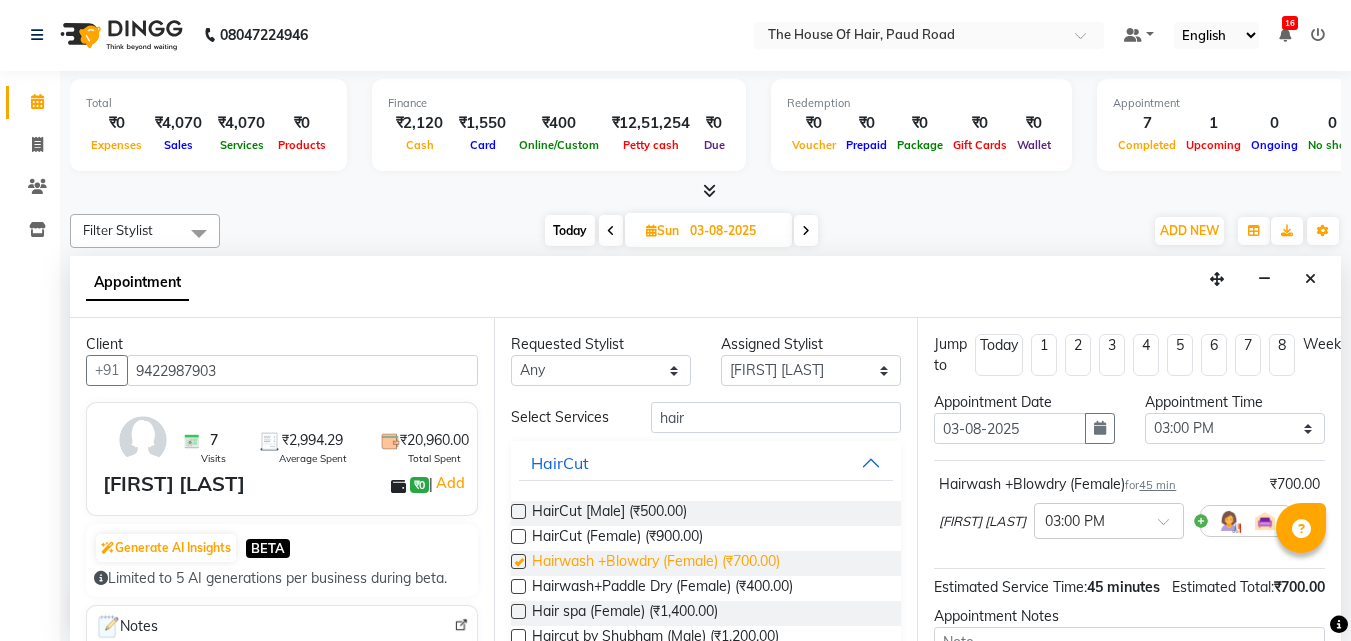 checkbox on "false" 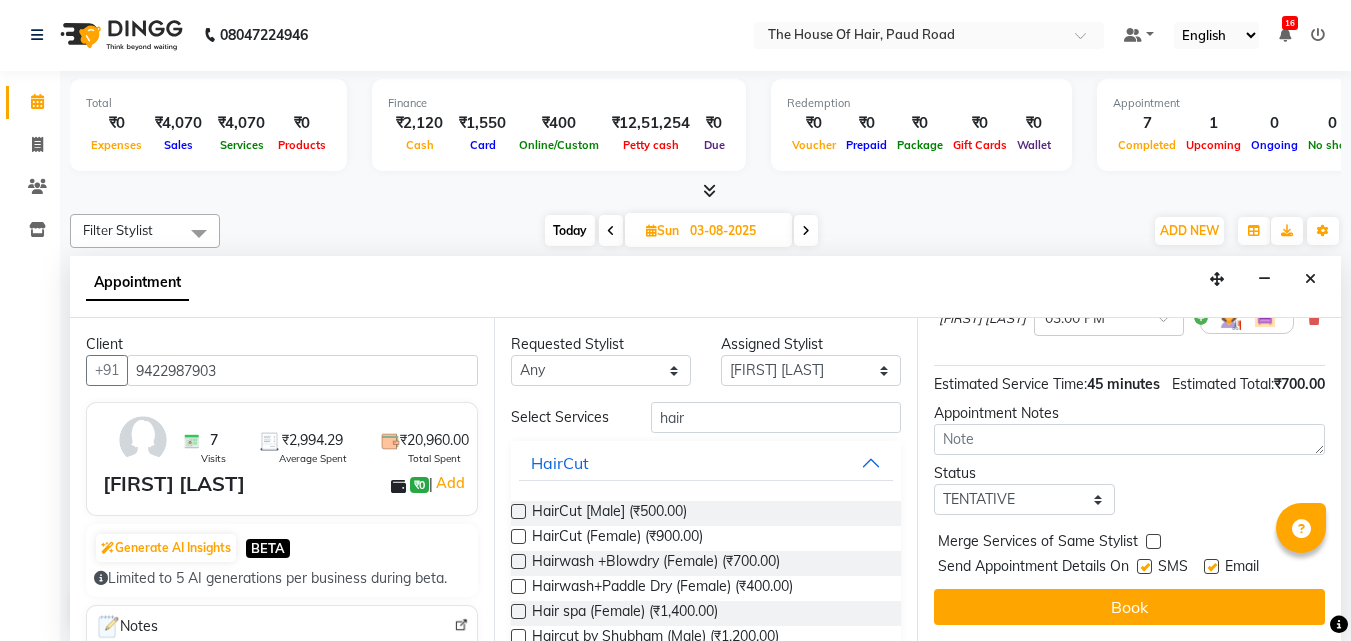 scroll, scrollTop: 242, scrollLeft: 0, axis: vertical 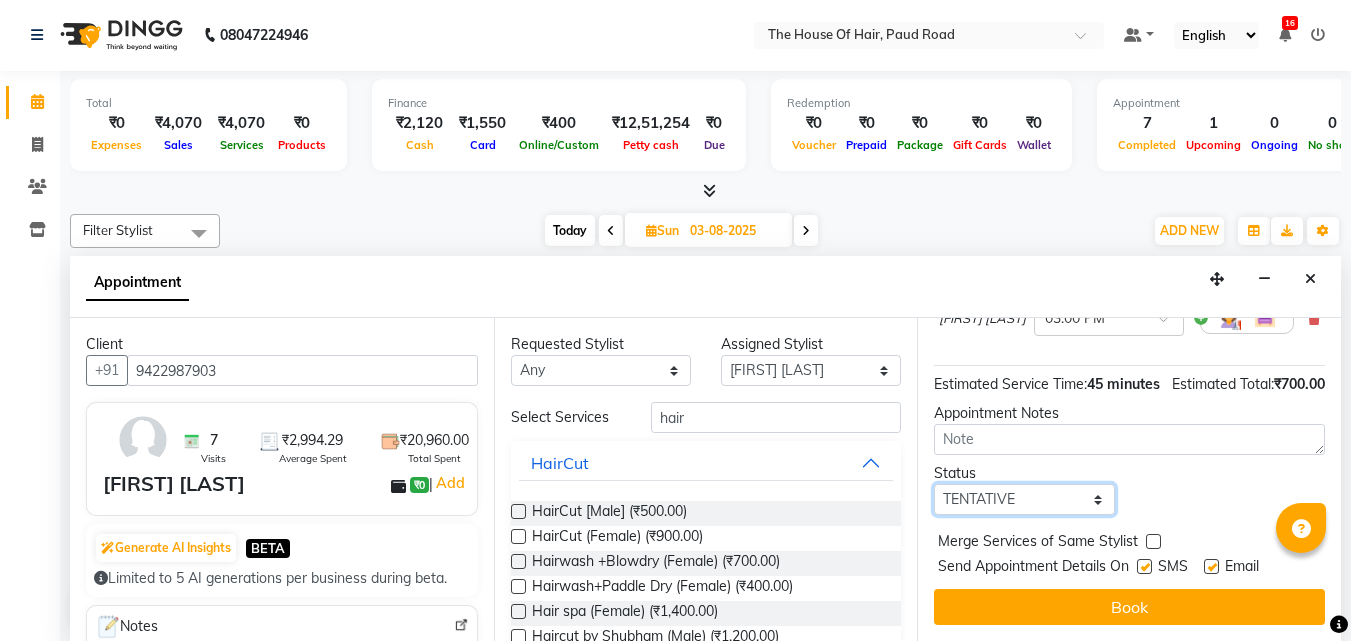 click on "Select TENTATIVE CONFIRM UPCOMING" at bounding box center (1024, 499) 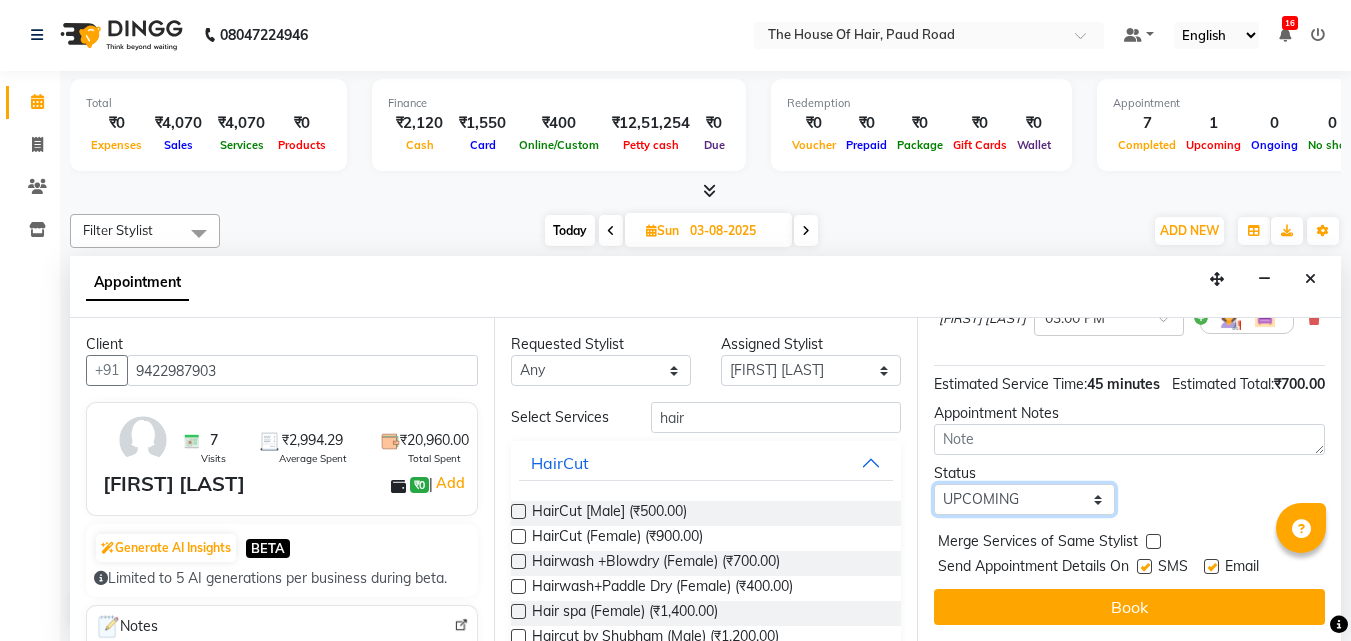 click on "Select TENTATIVE CONFIRM UPCOMING" at bounding box center [1024, 499] 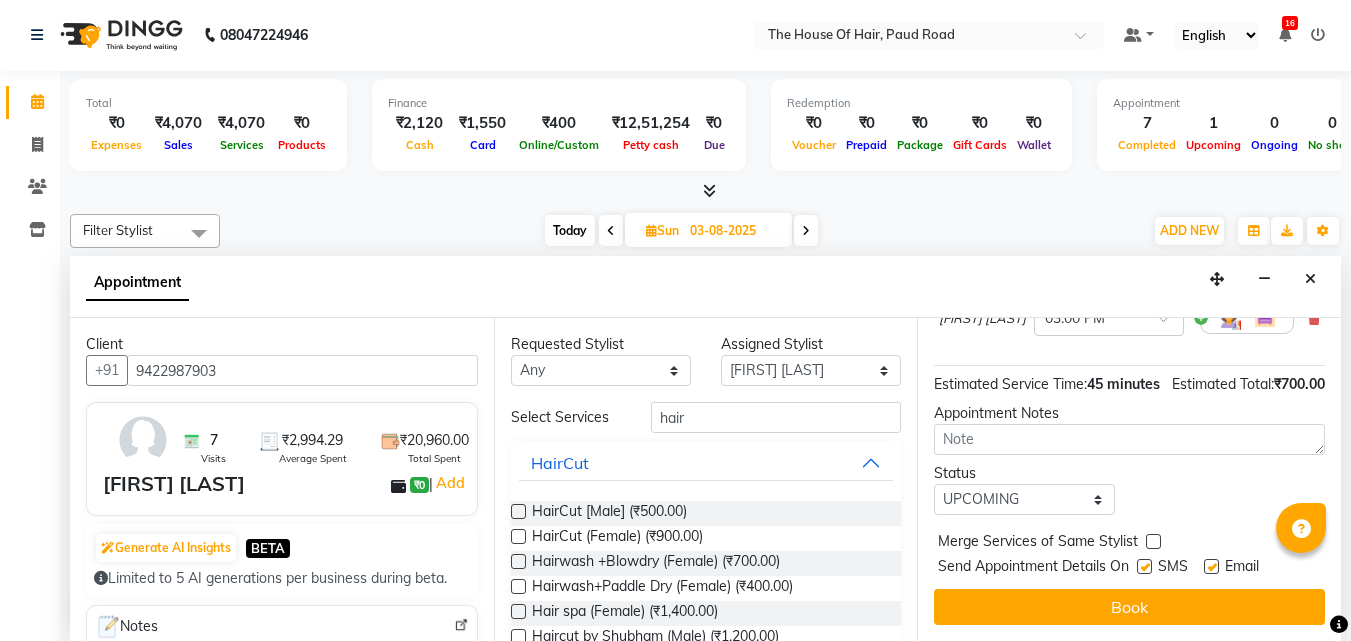 click at bounding box center (1153, 541) 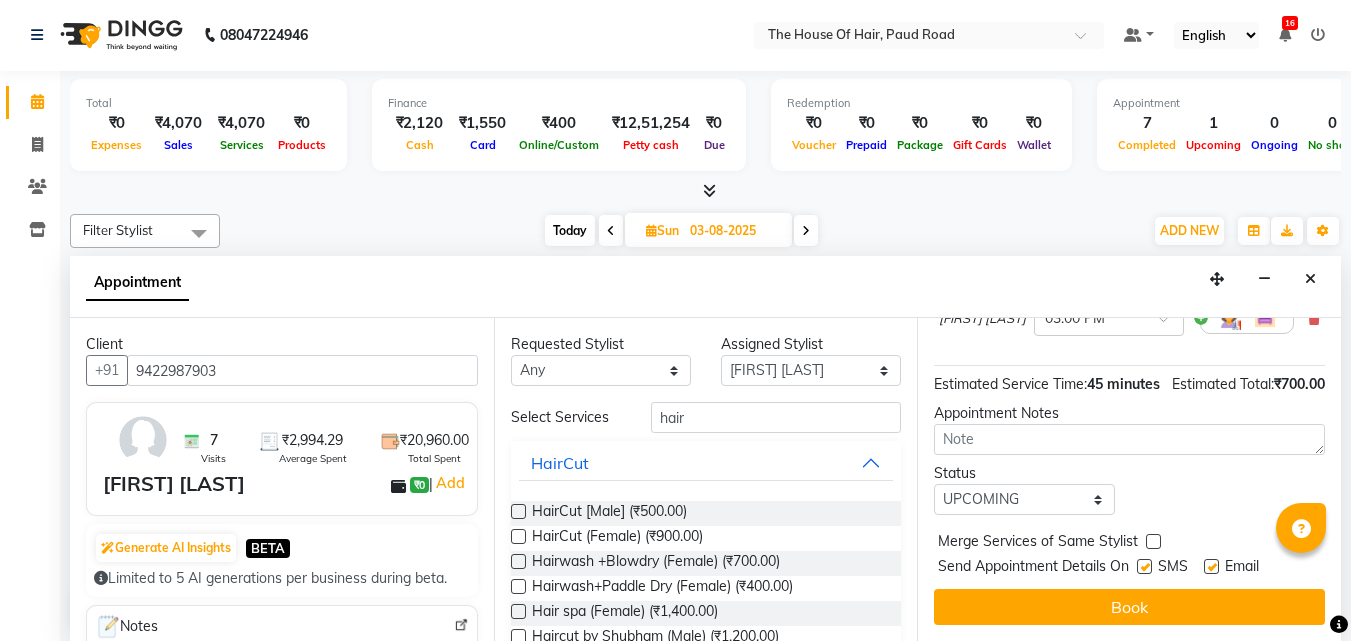 click at bounding box center (1152, 543) 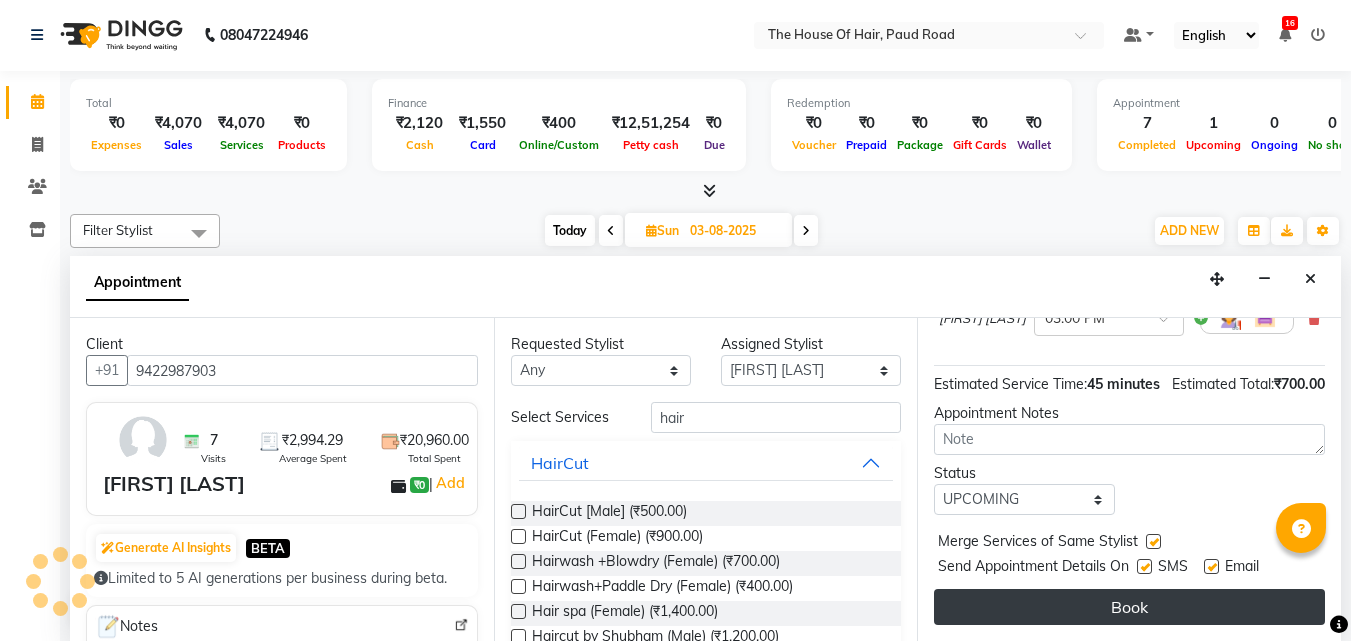 click on "Book" at bounding box center [1129, 607] 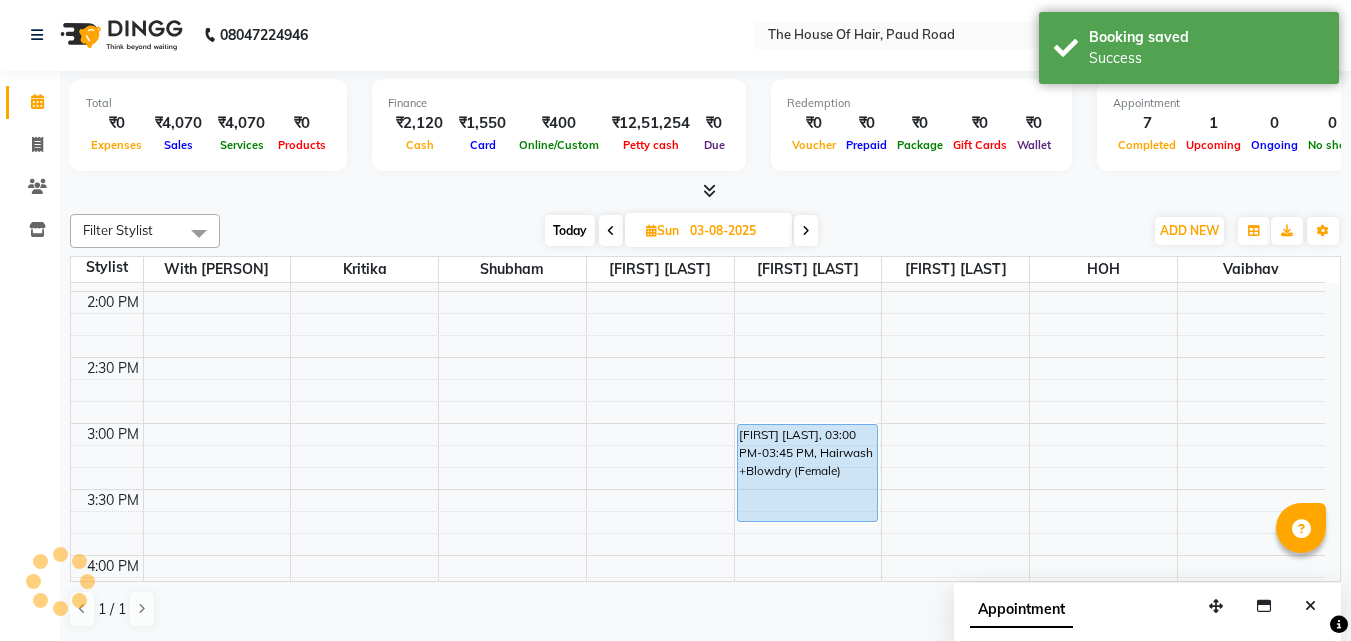 scroll, scrollTop: 0, scrollLeft: 0, axis: both 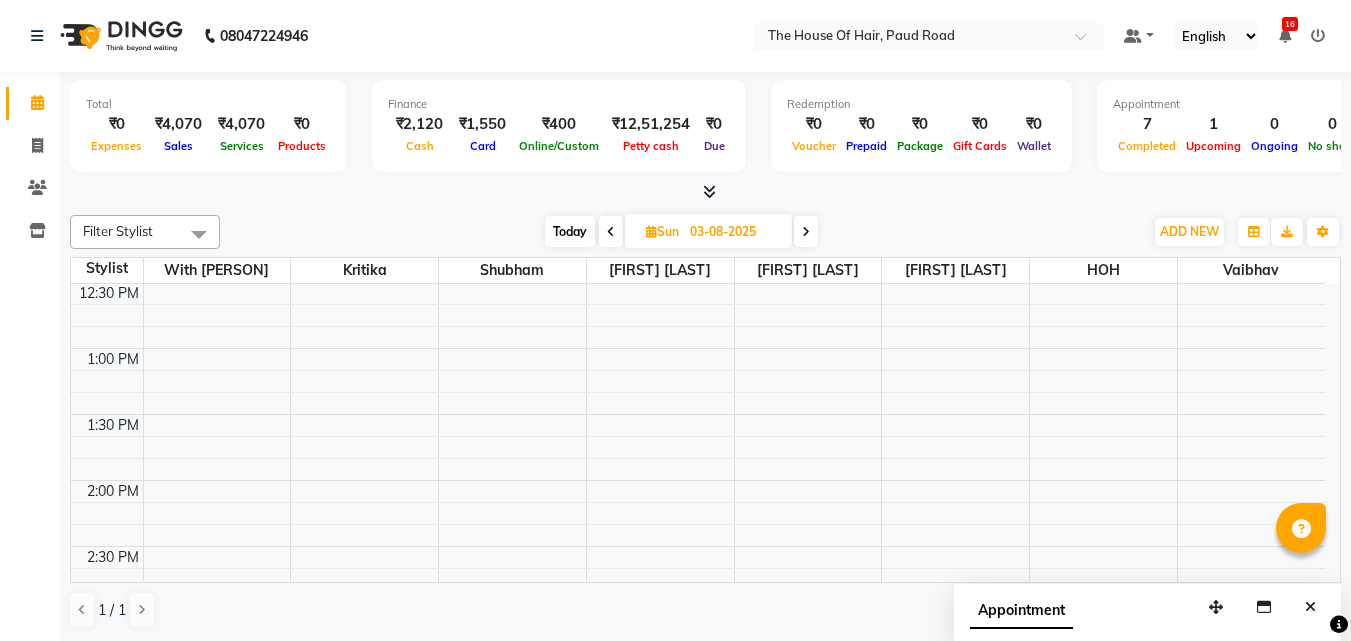 click on "Today" at bounding box center [570, 231] 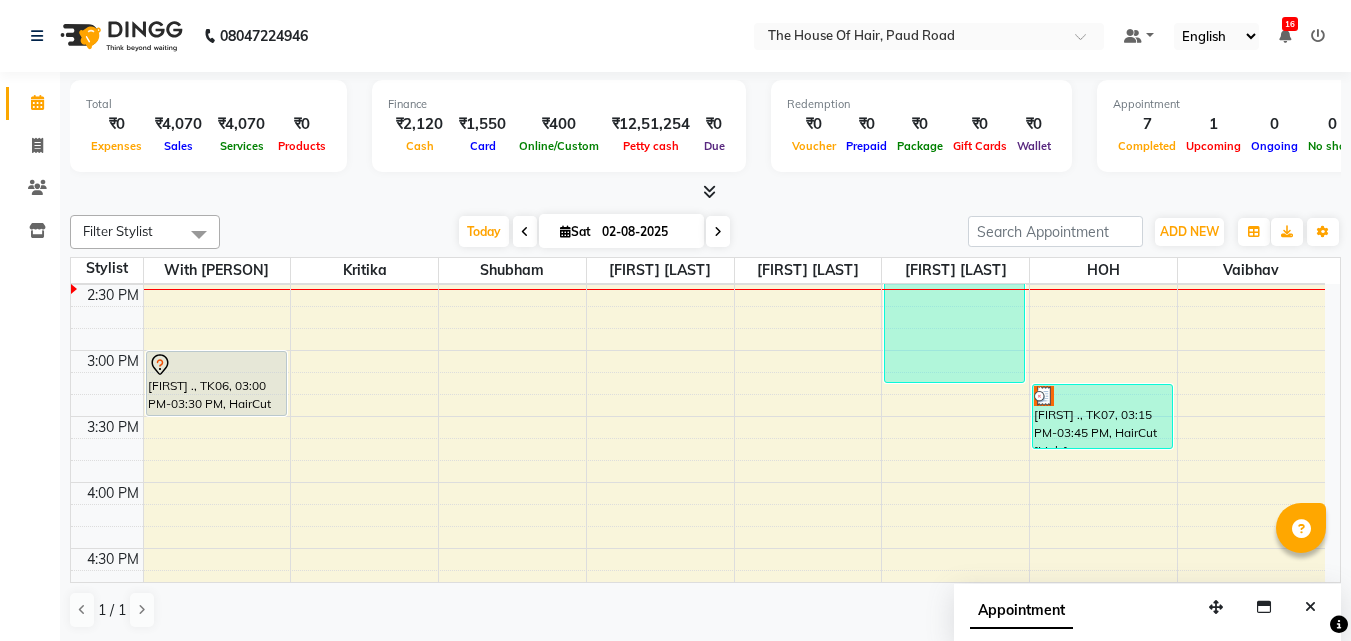 scroll, scrollTop: 858, scrollLeft: 0, axis: vertical 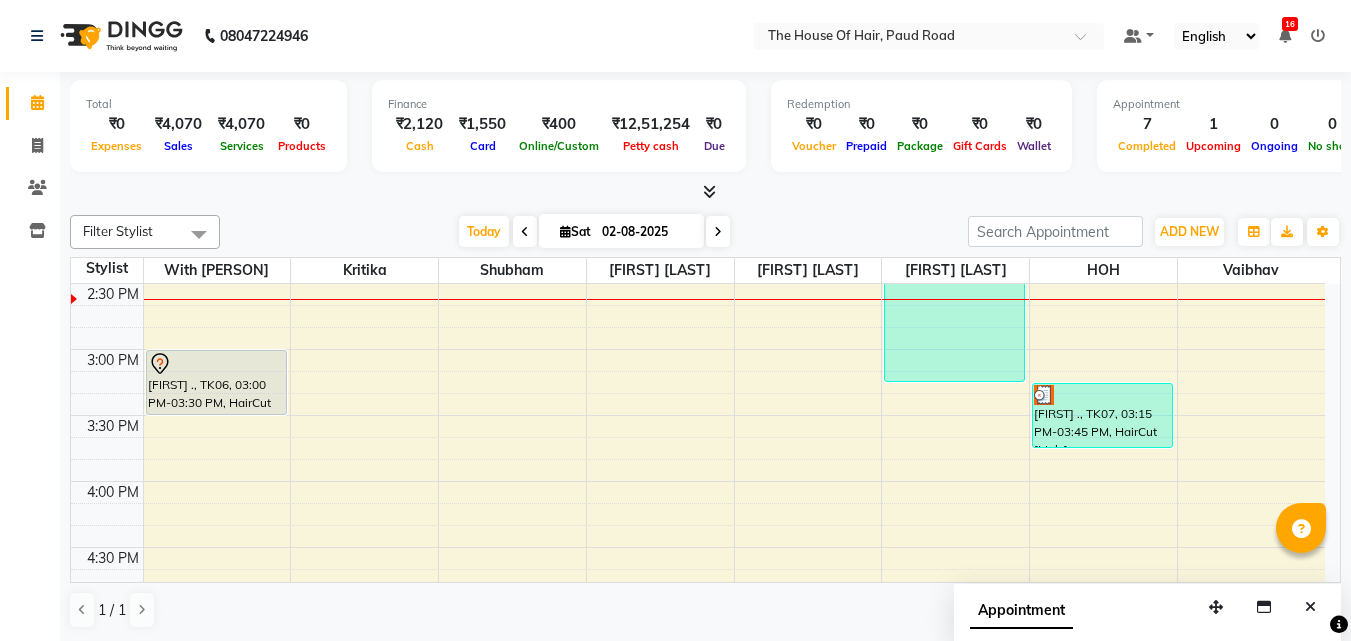 click at bounding box center [705, 192] 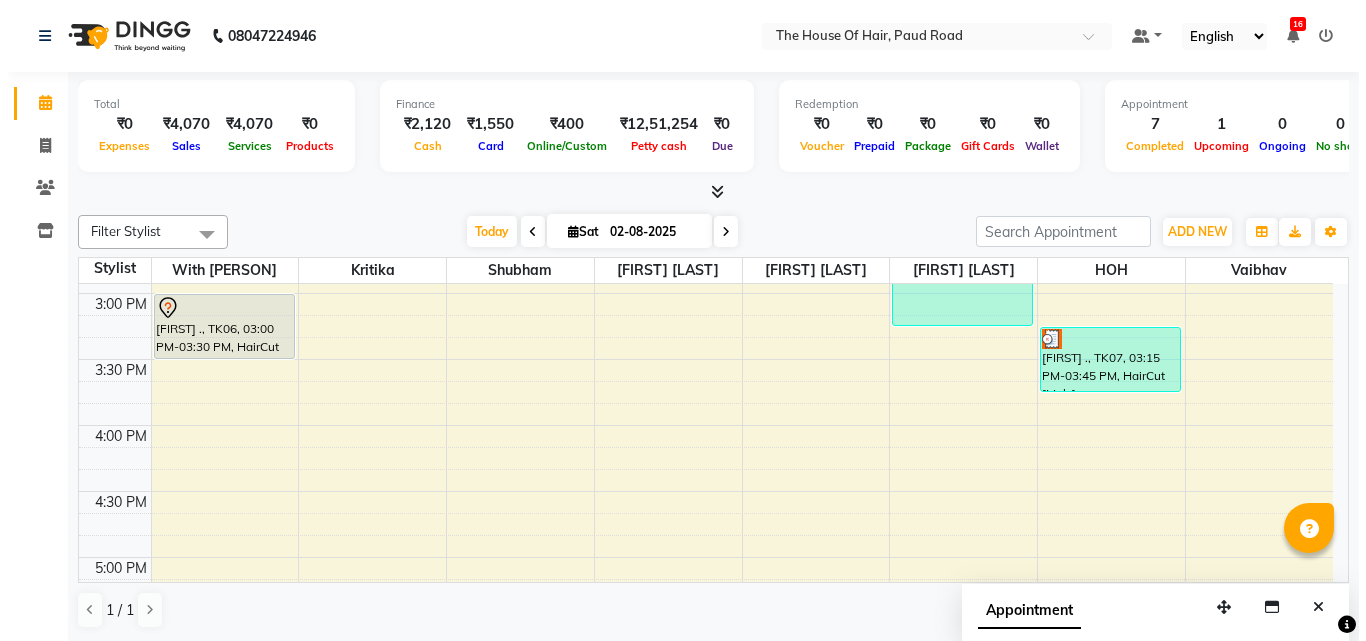 scroll, scrollTop: 913, scrollLeft: 0, axis: vertical 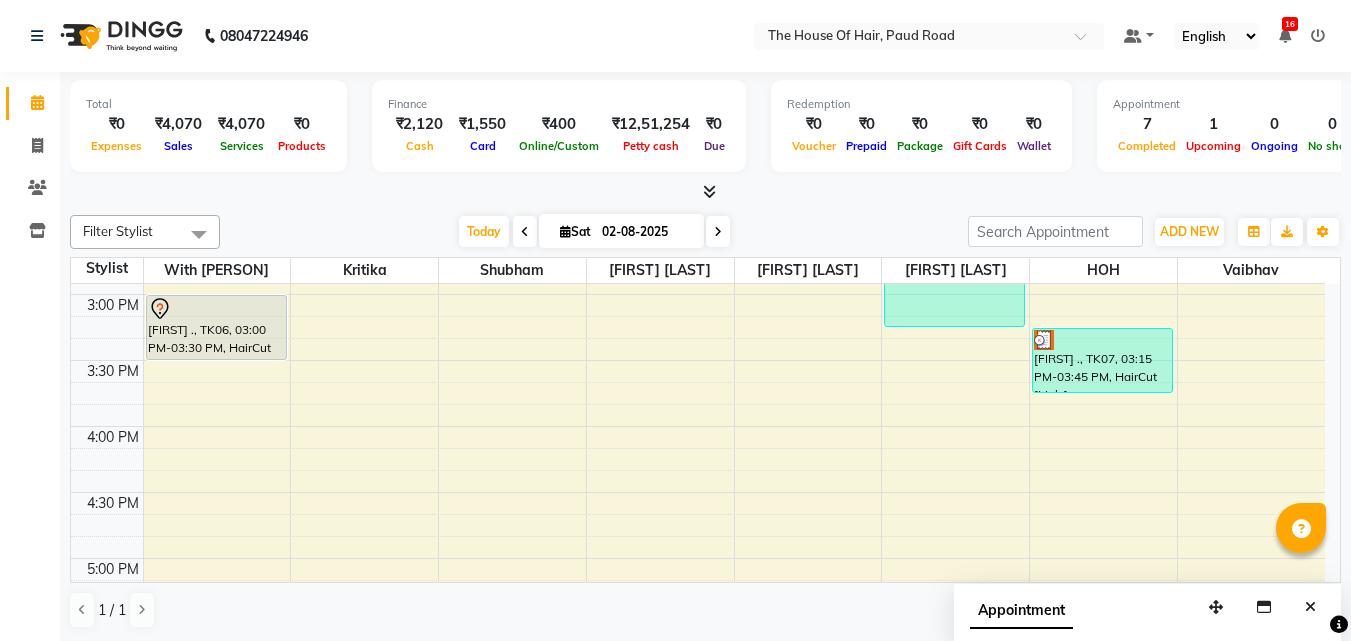 click on "Total  ₹0  Expenses ₹4,070  Sales ₹4,070  Services ₹0  Products Finance  ₹2,120  Cash ₹1,550  Card ₹400  Online/Custom ₹12,51,254 Petty cash ₹0 Due  Redemption  ₹0 Voucher ₹0 Prepaid ₹0 Package ₹0  Gift Cards ₹0  Wallet  Appointment  7 Completed 1 Upcoming 0 Ongoing 0 No show  Other sales  ₹0  Packages ₹0  Memberships ₹0  Vouchers ₹0  Prepaids ₹0  Gift Cards" at bounding box center [705, 137] 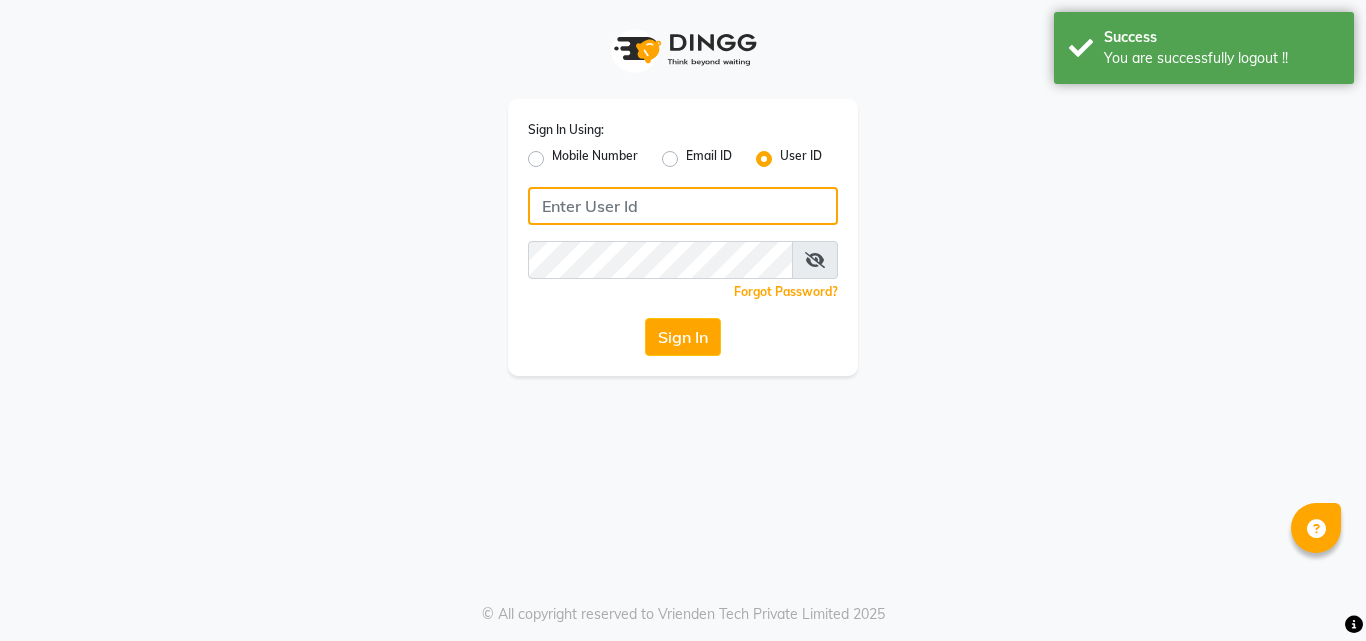 type on "8263956805" 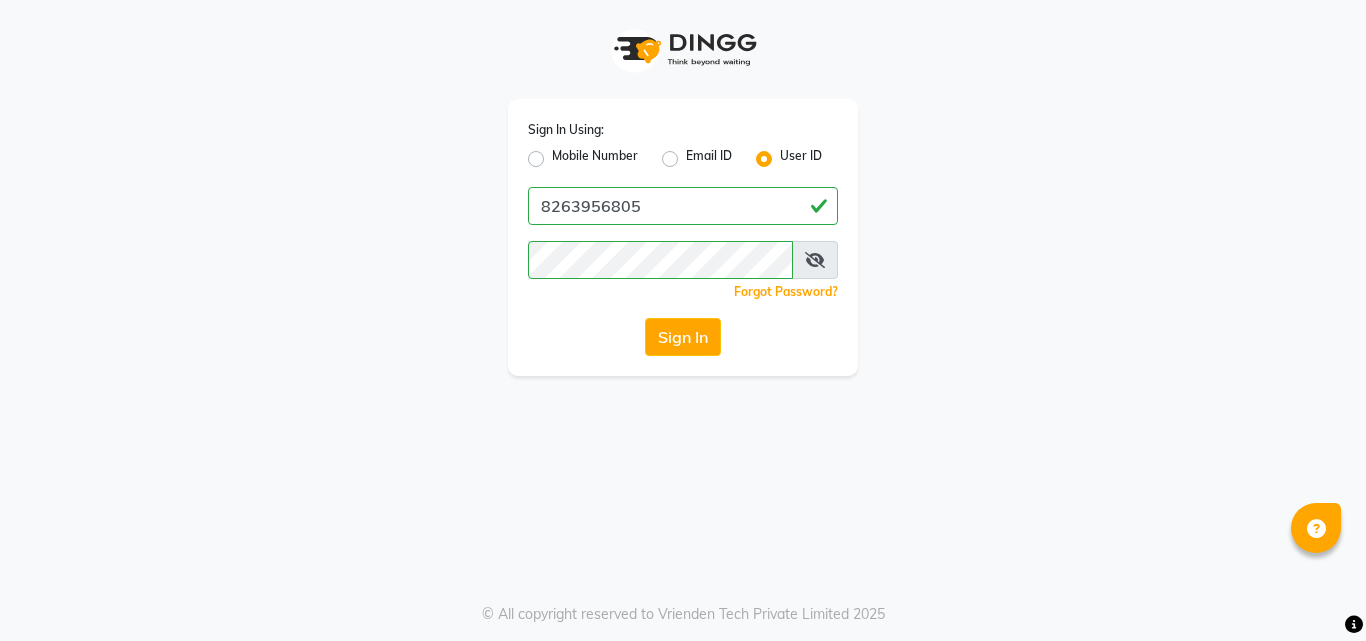 click on "Mobile Number" 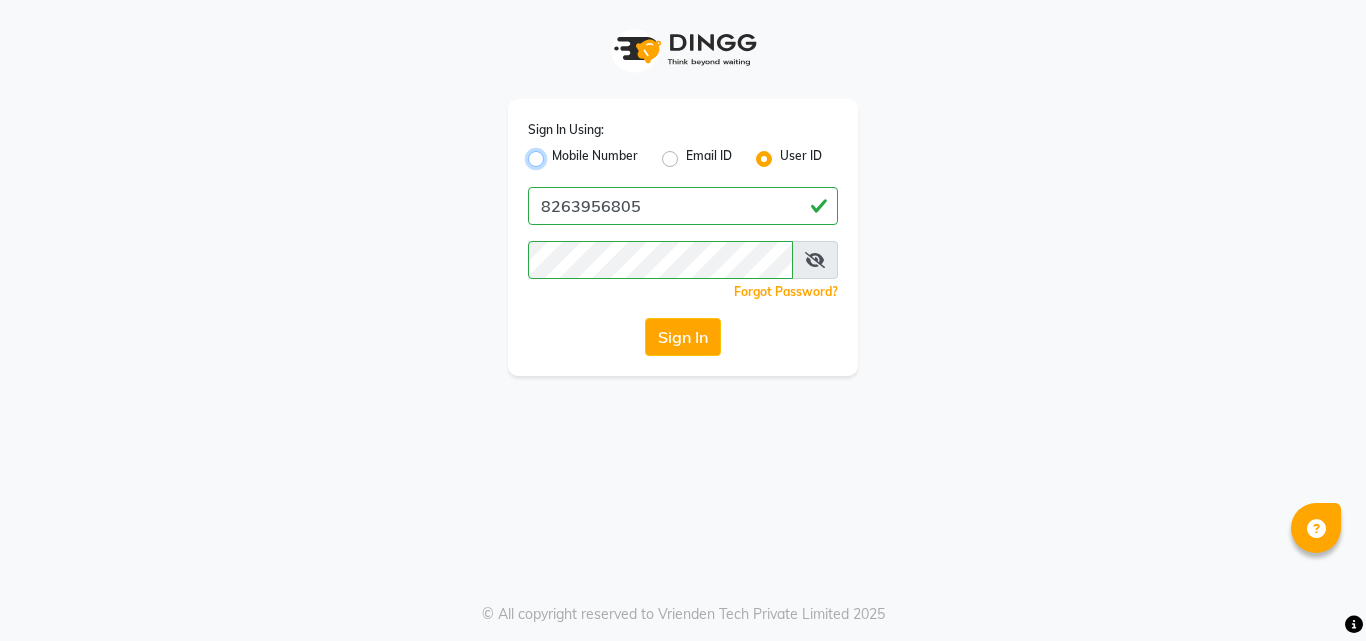 click on "Mobile Number" at bounding box center [558, 153] 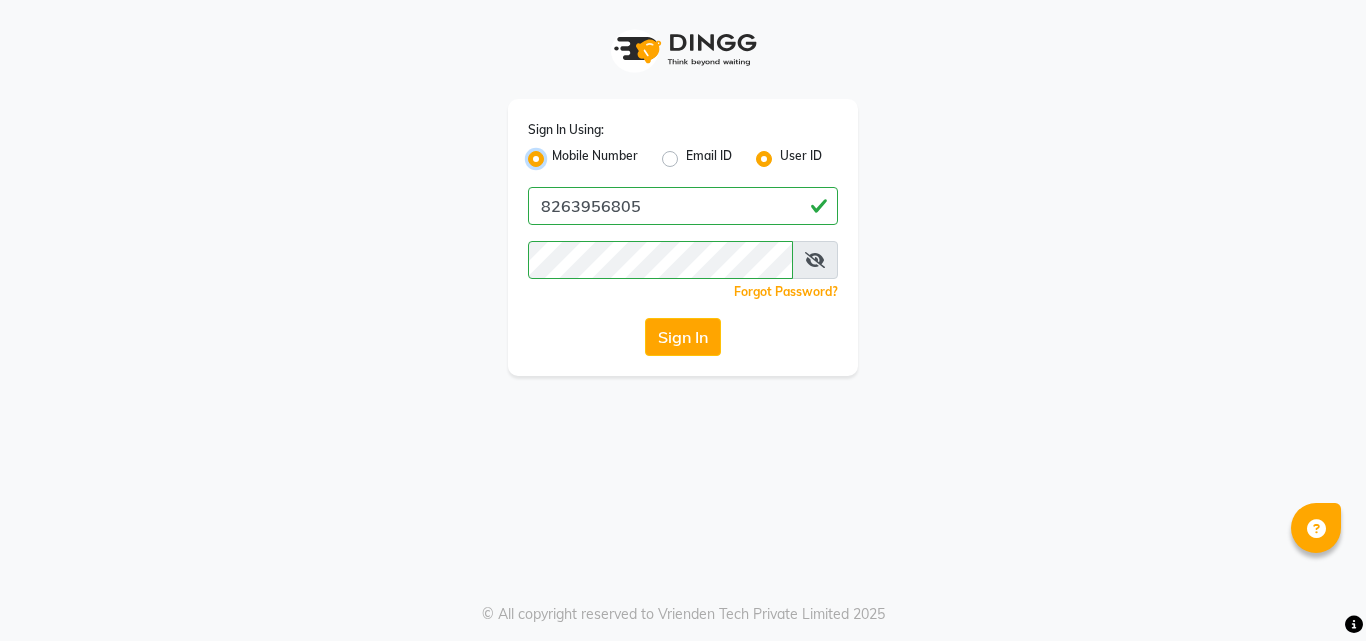 radio on "false" 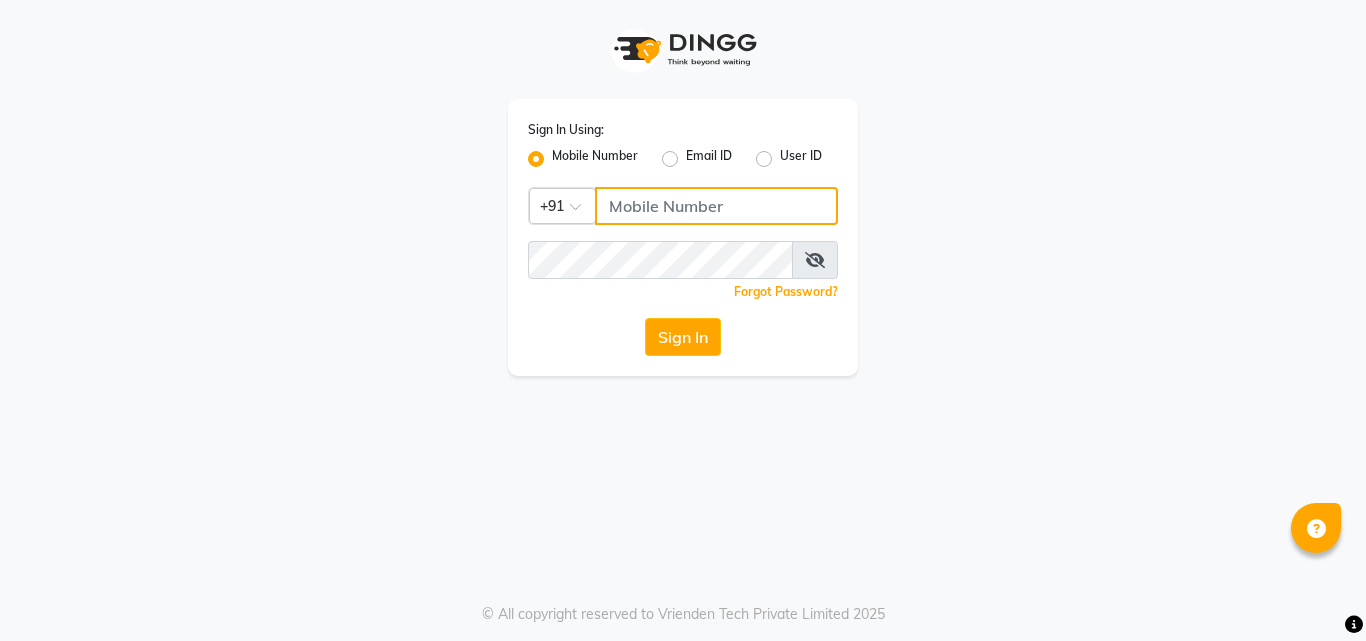 click 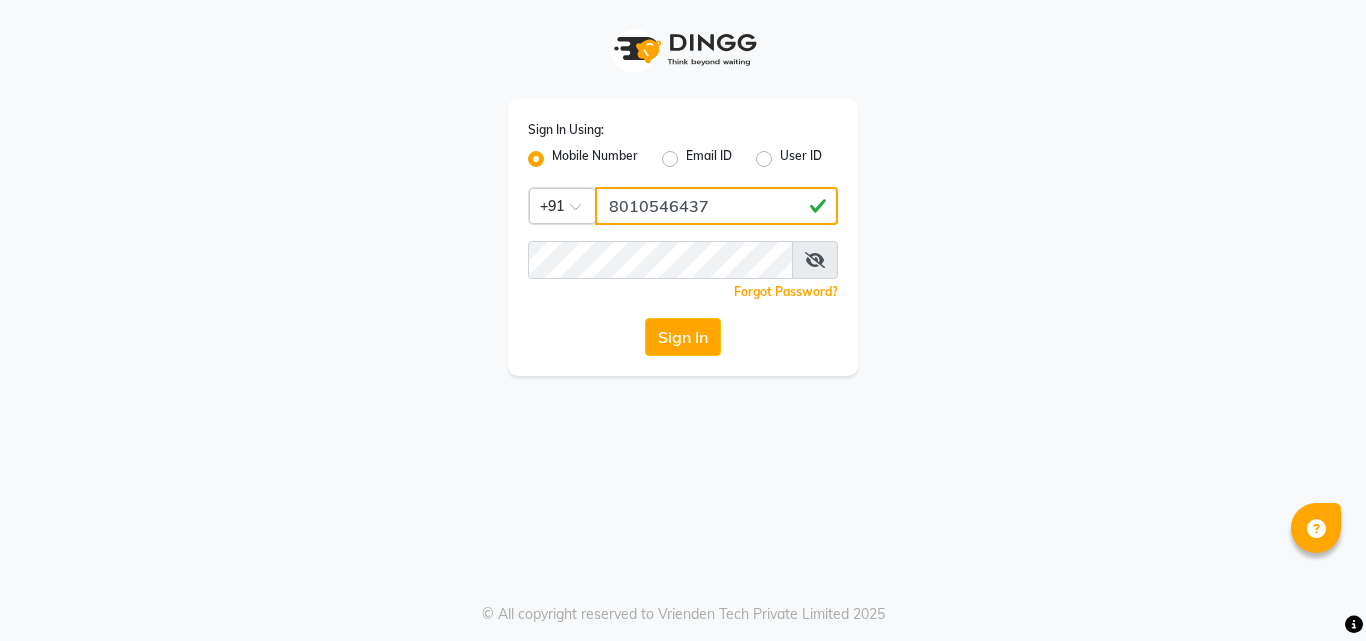 type on "8010546437" 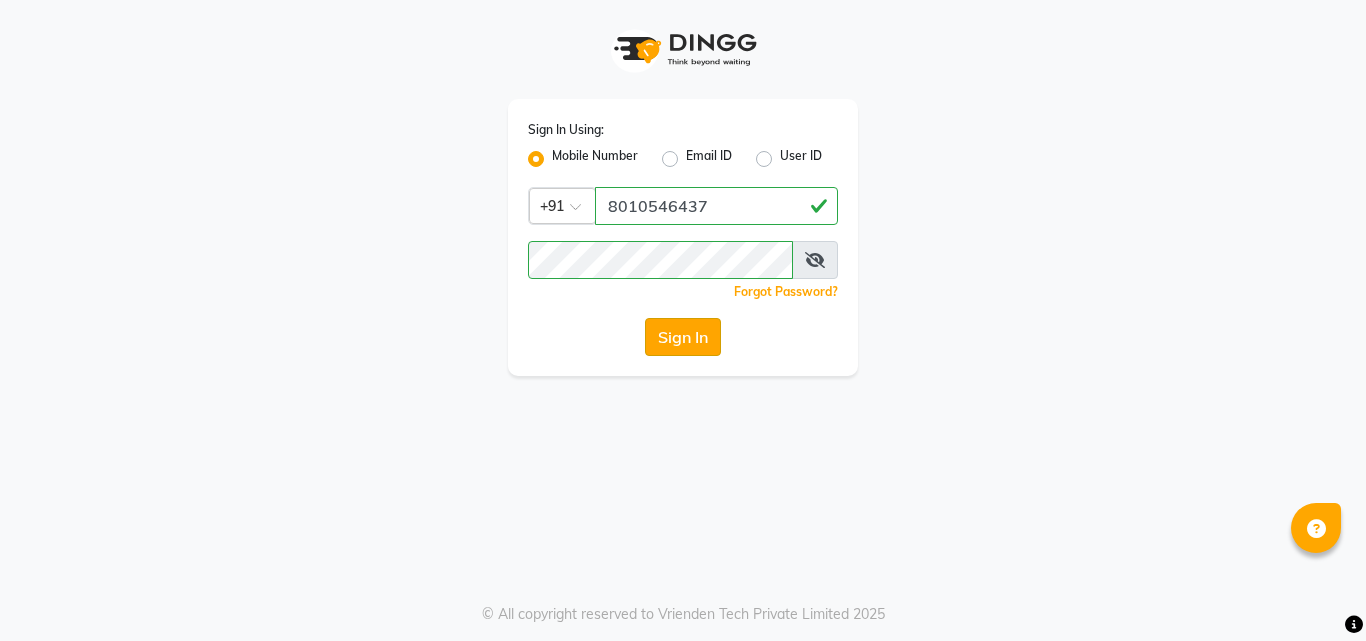 click on "Sign In" 